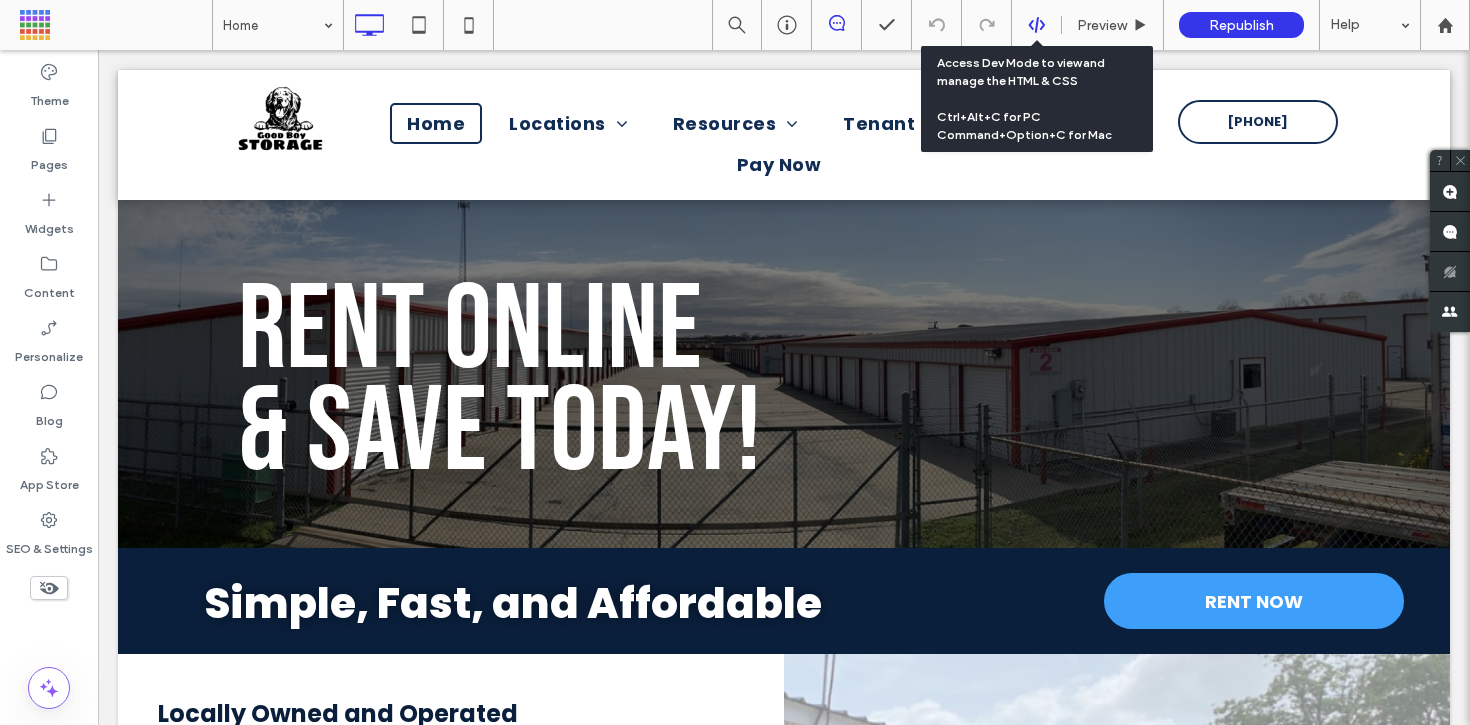 scroll, scrollTop: 0, scrollLeft: 0, axis: both 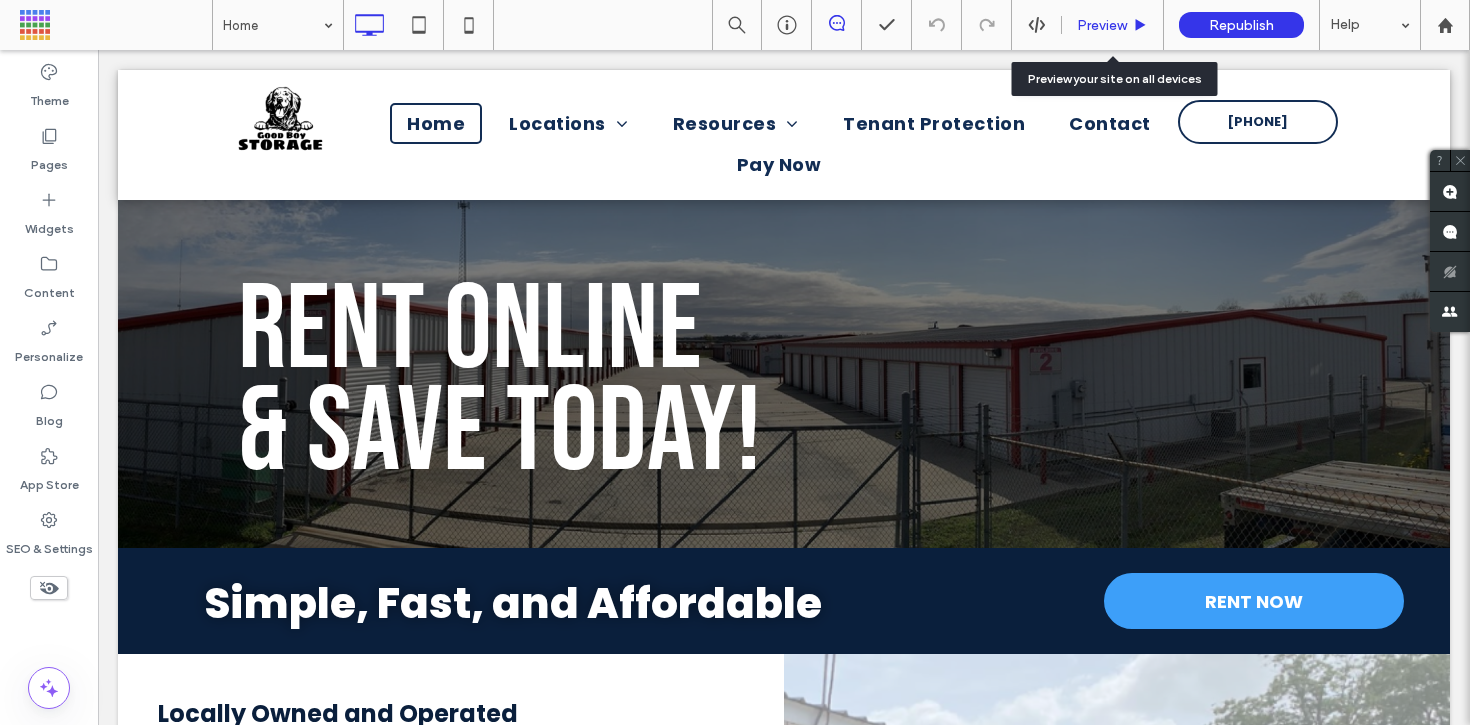 click 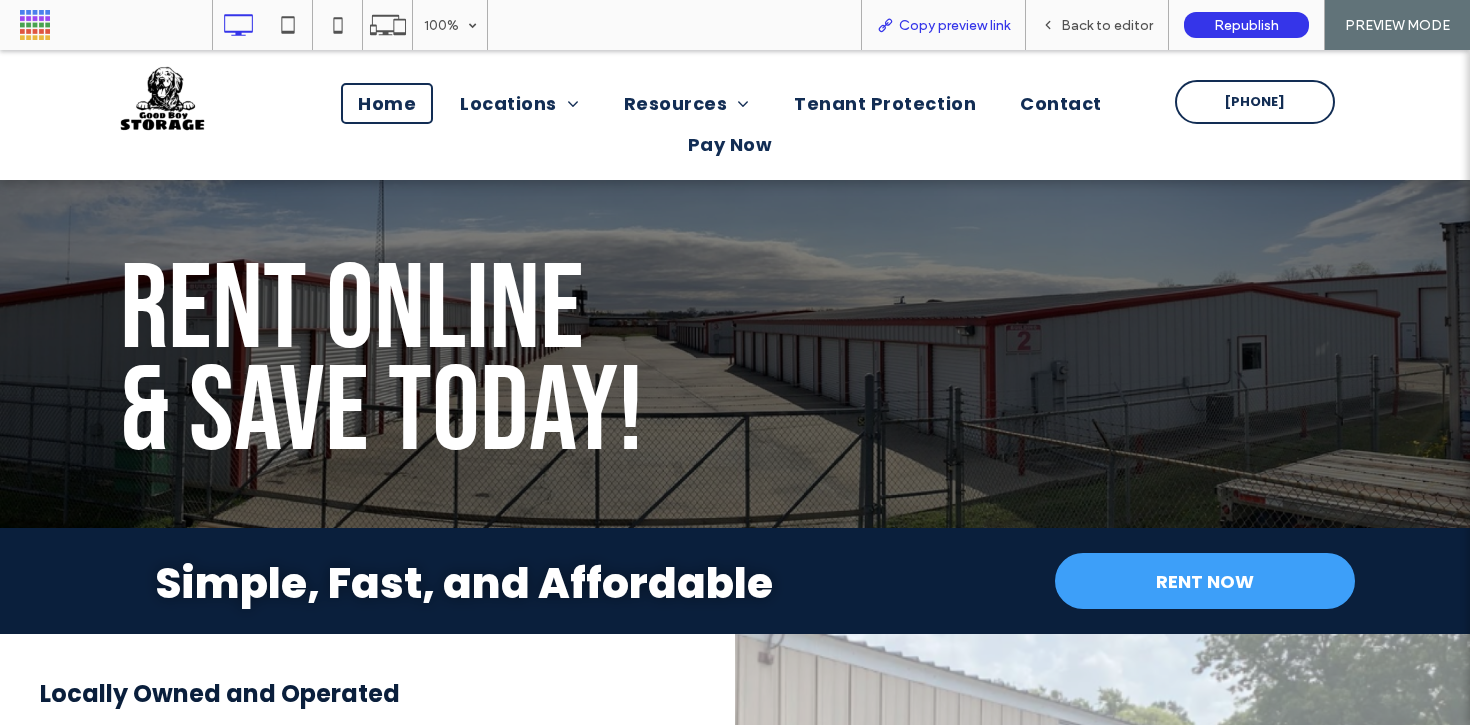 click on "Copy preview link" at bounding box center [954, 25] 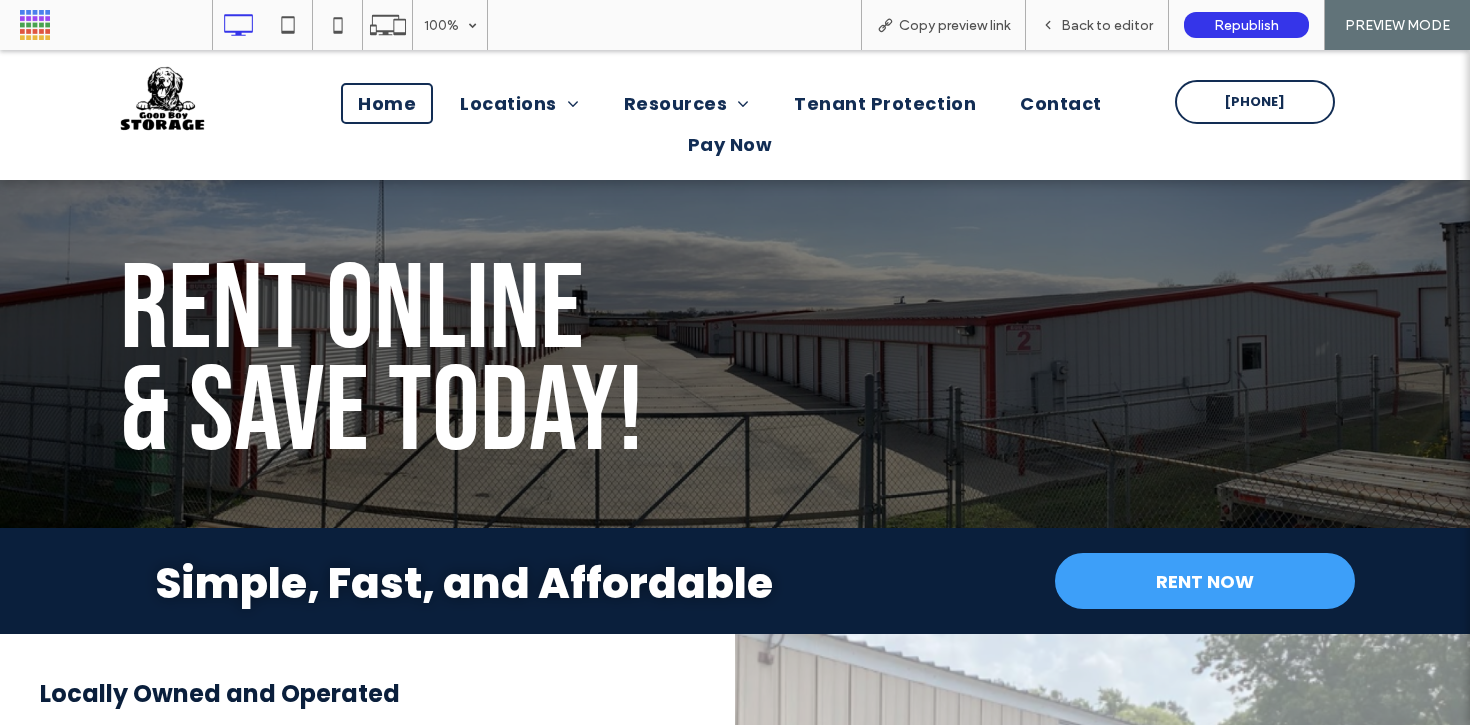 click at bounding box center [113, 25] 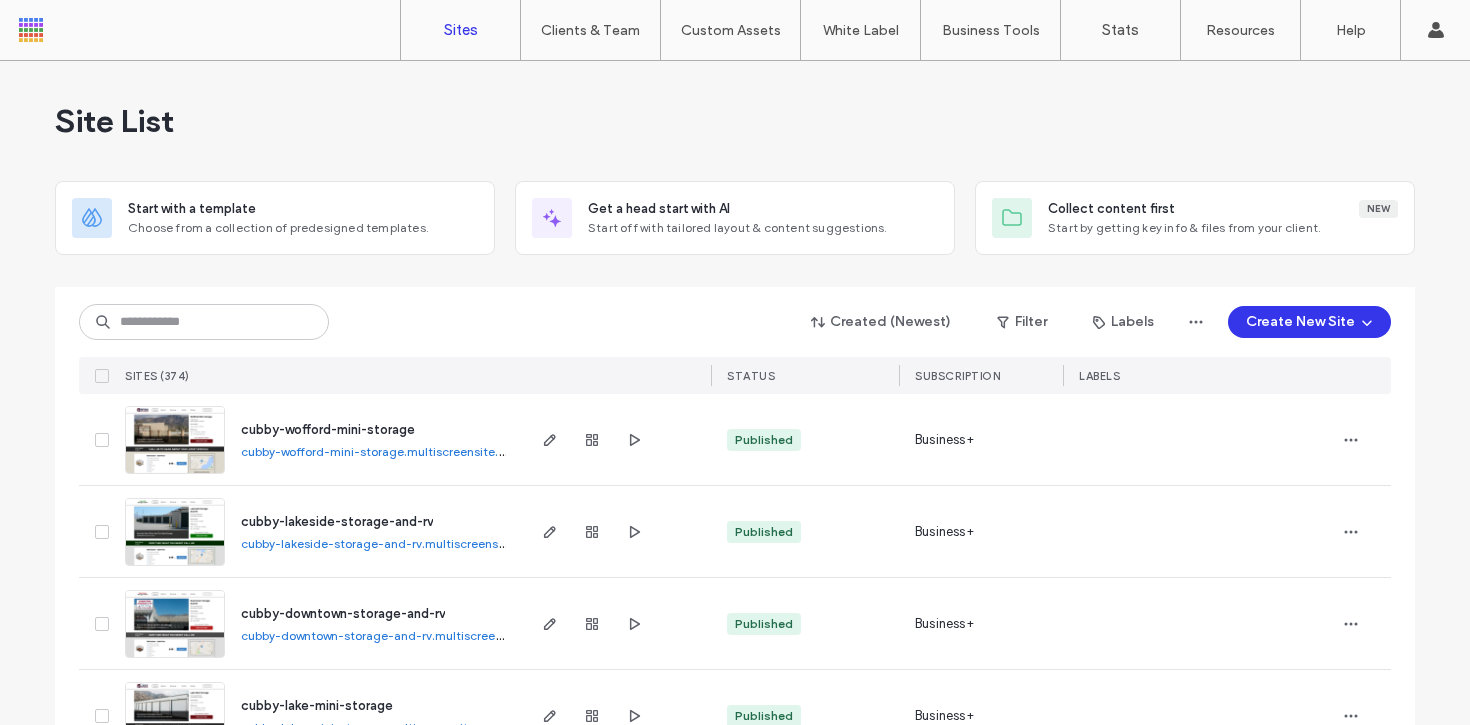 scroll, scrollTop: 0, scrollLeft: 0, axis: both 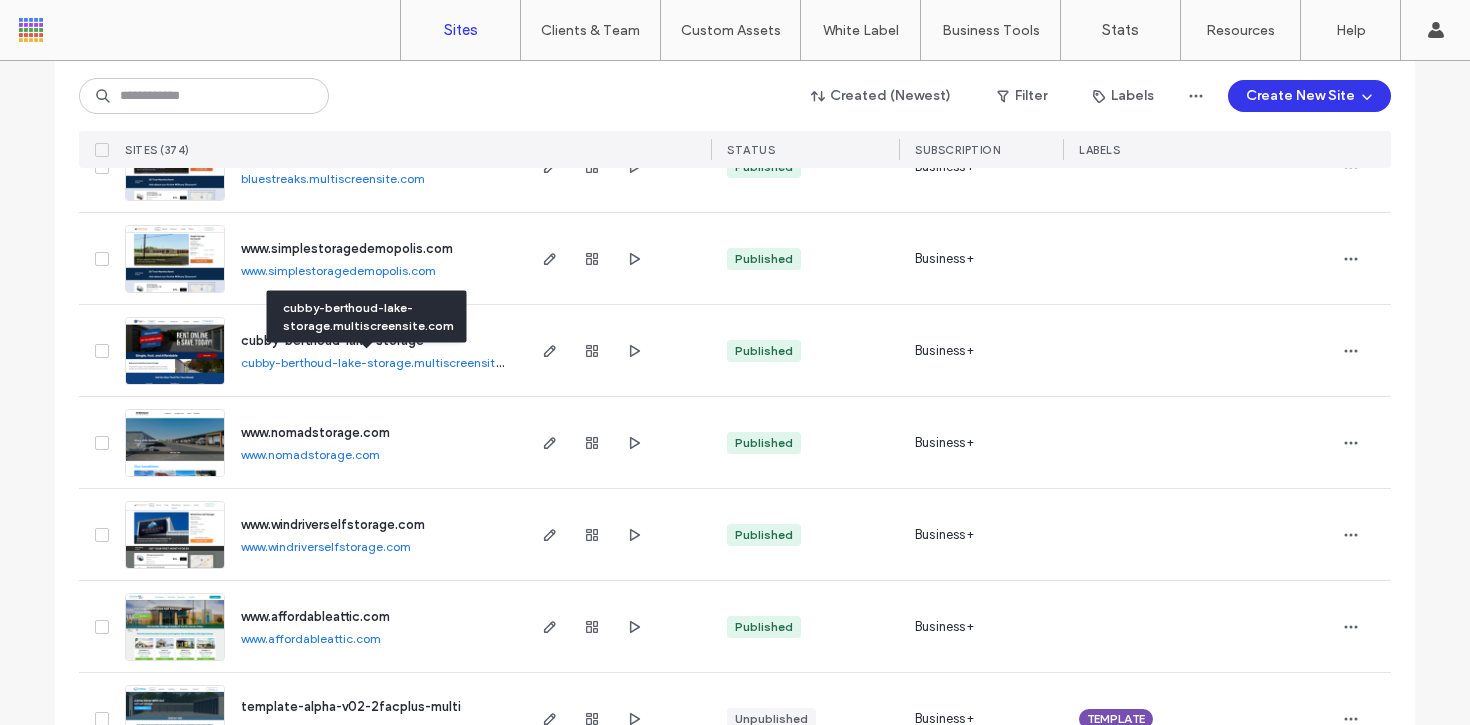 click on "cubby-berthoud-lake-storage.multiscreensite.com" at bounding box center (385, 362) 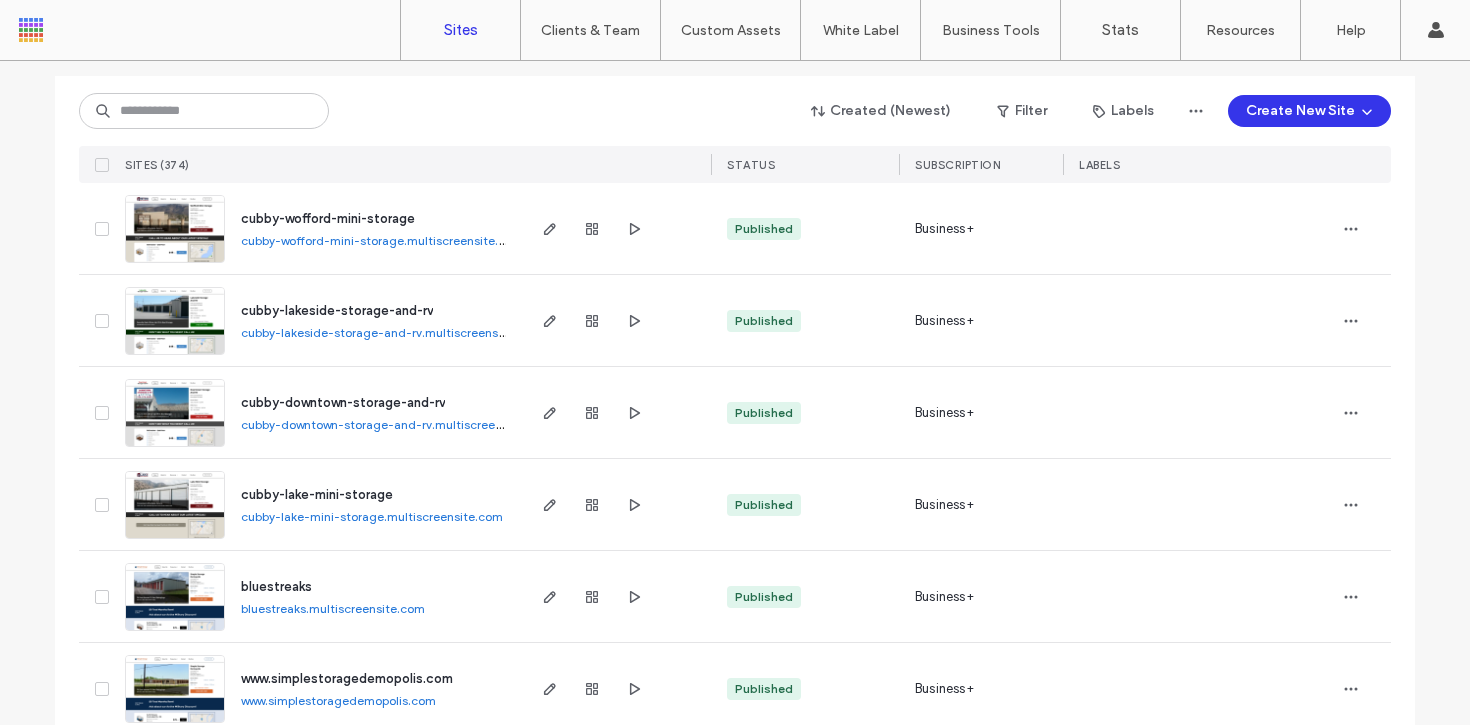 scroll, scrollTop: 0, scrollLeft: 0, axis: both 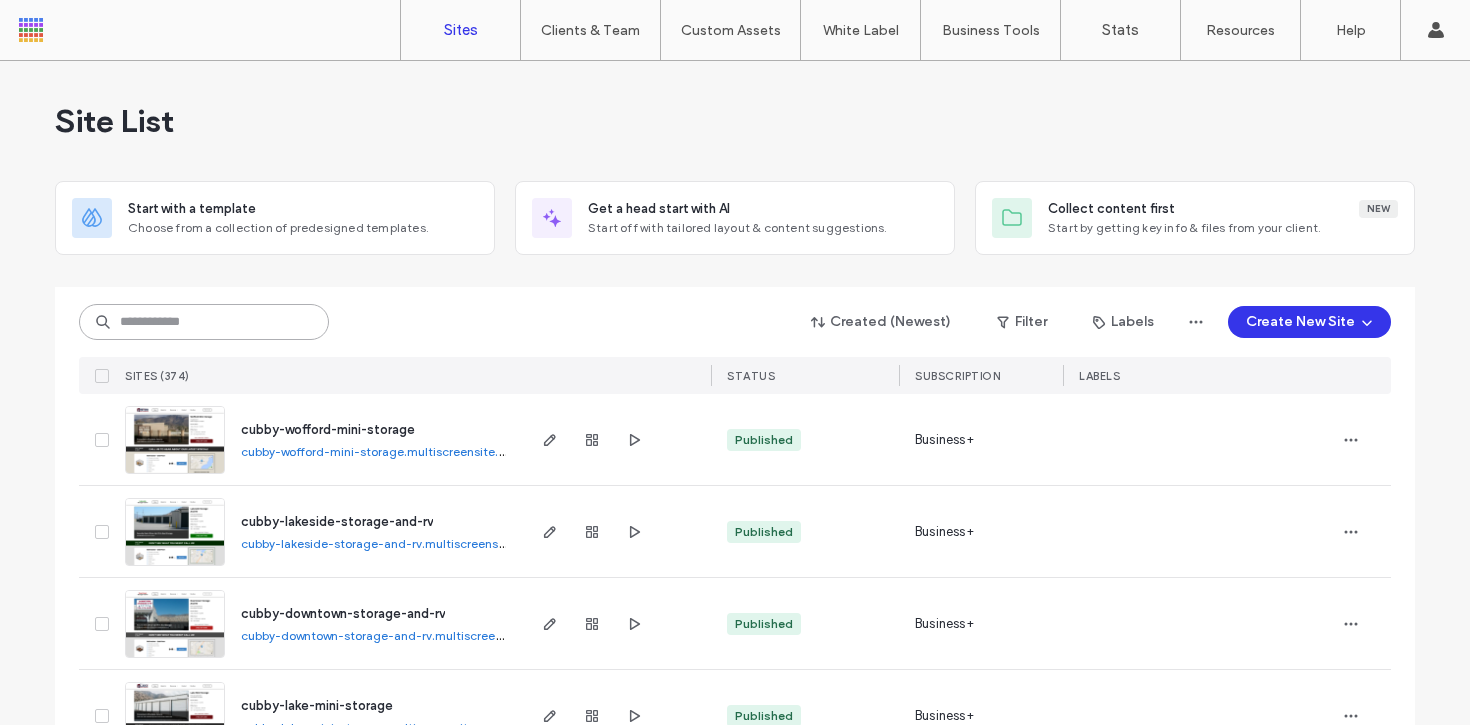 click at bounding box center (204, 322) 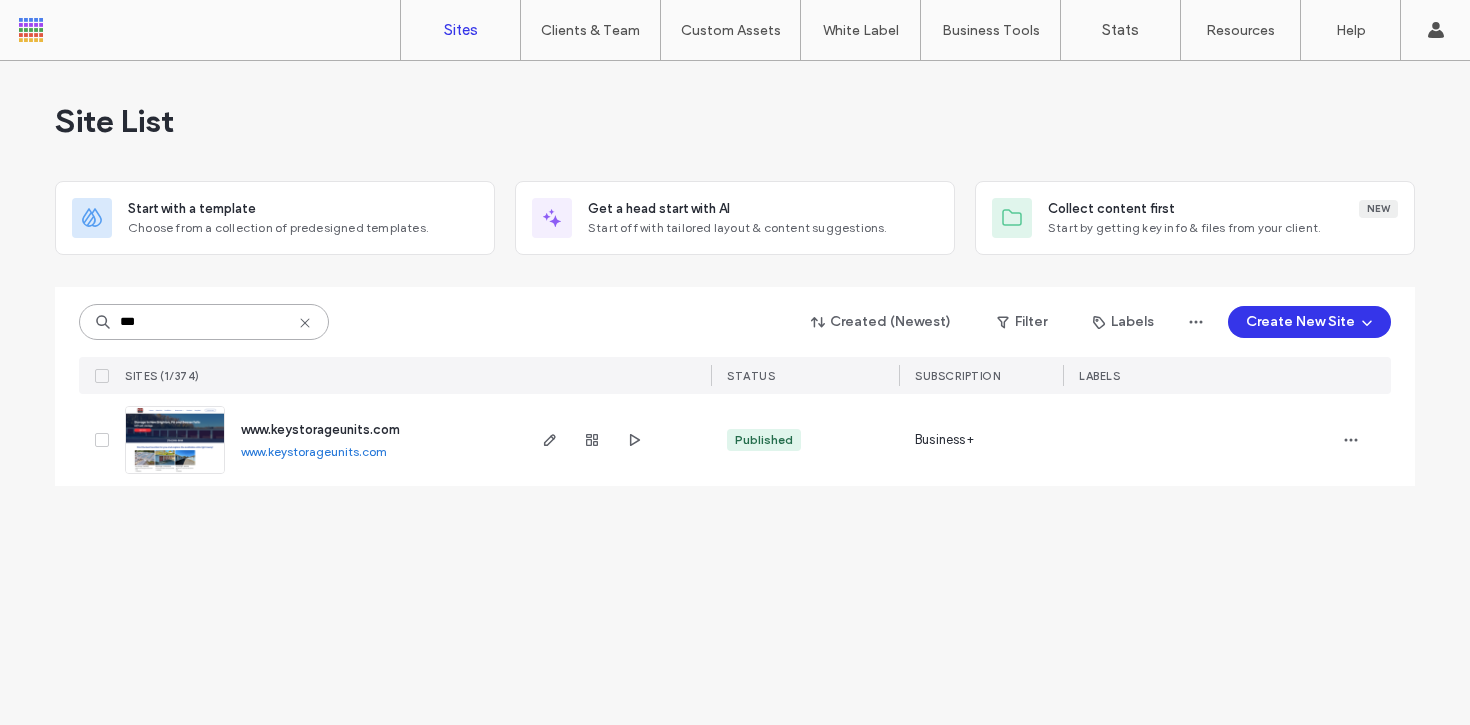 type on "***" 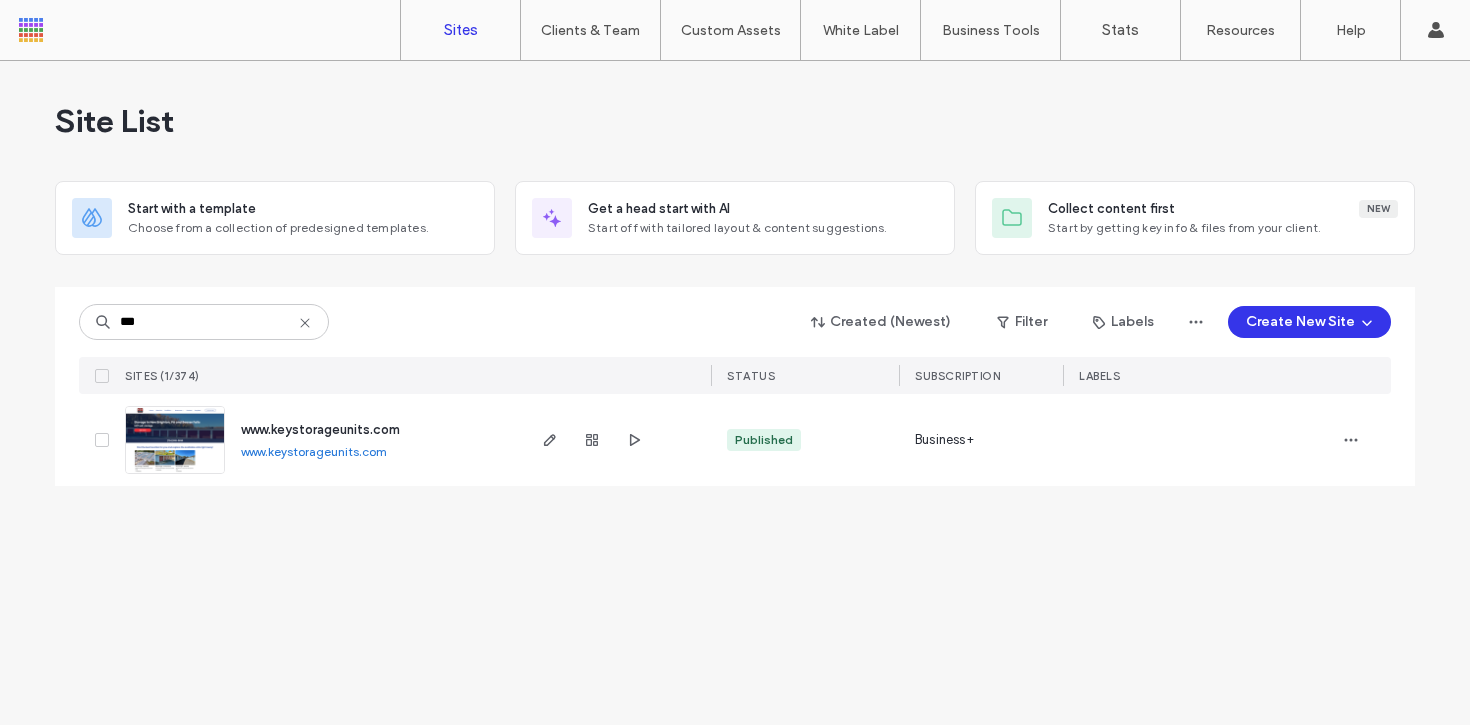 click on "www.keystorageunits.com" at bounding box center [320, 429] 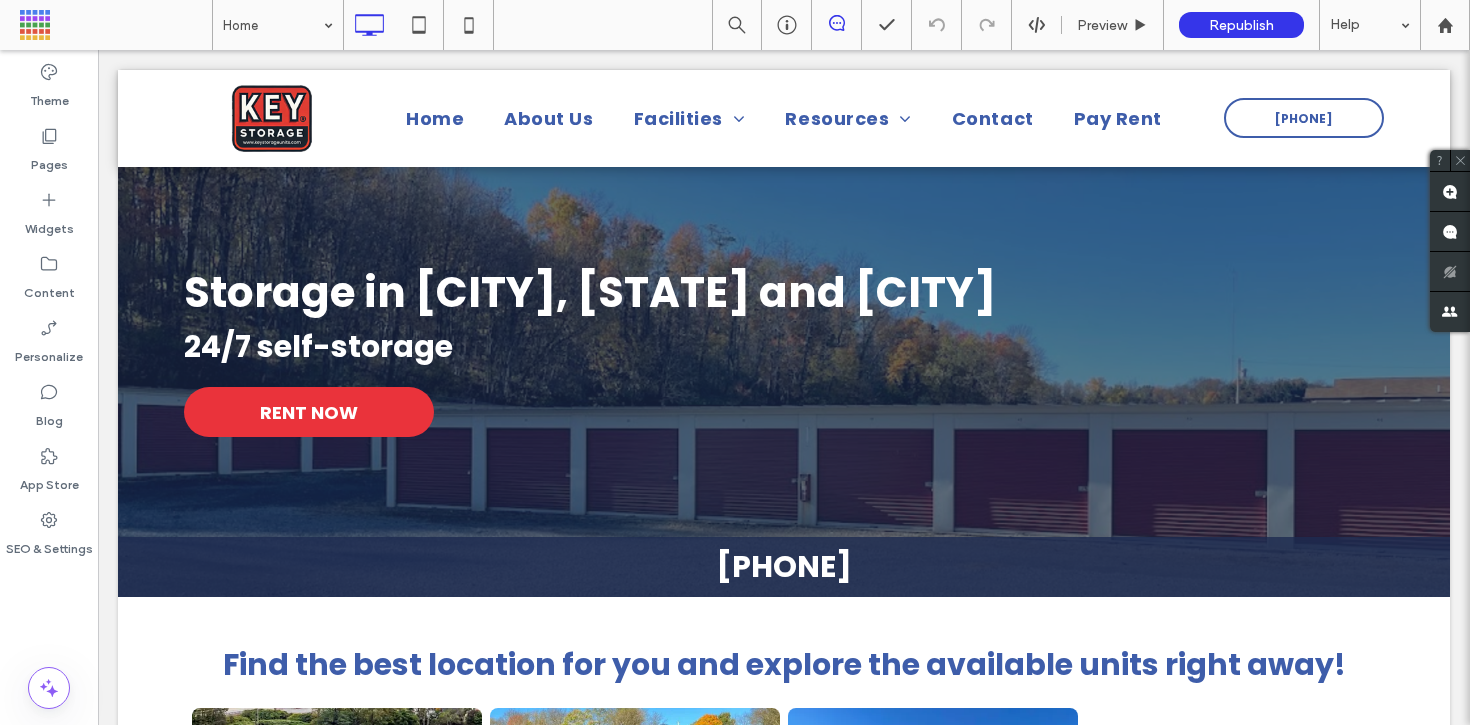 scroll, scrollTop: 0, scrollLeft: 0, axis: both 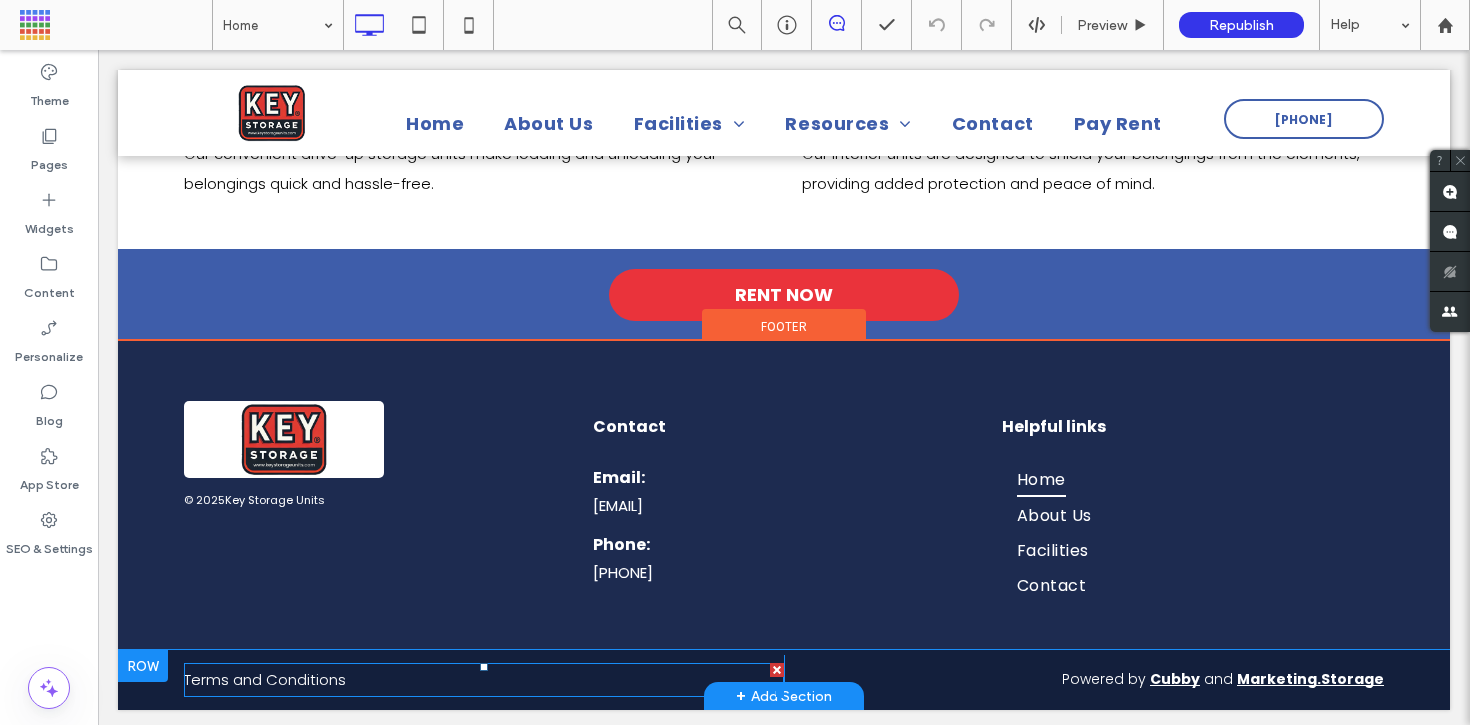 click on "Terms and Conditions" at bounding box center [265, 679] 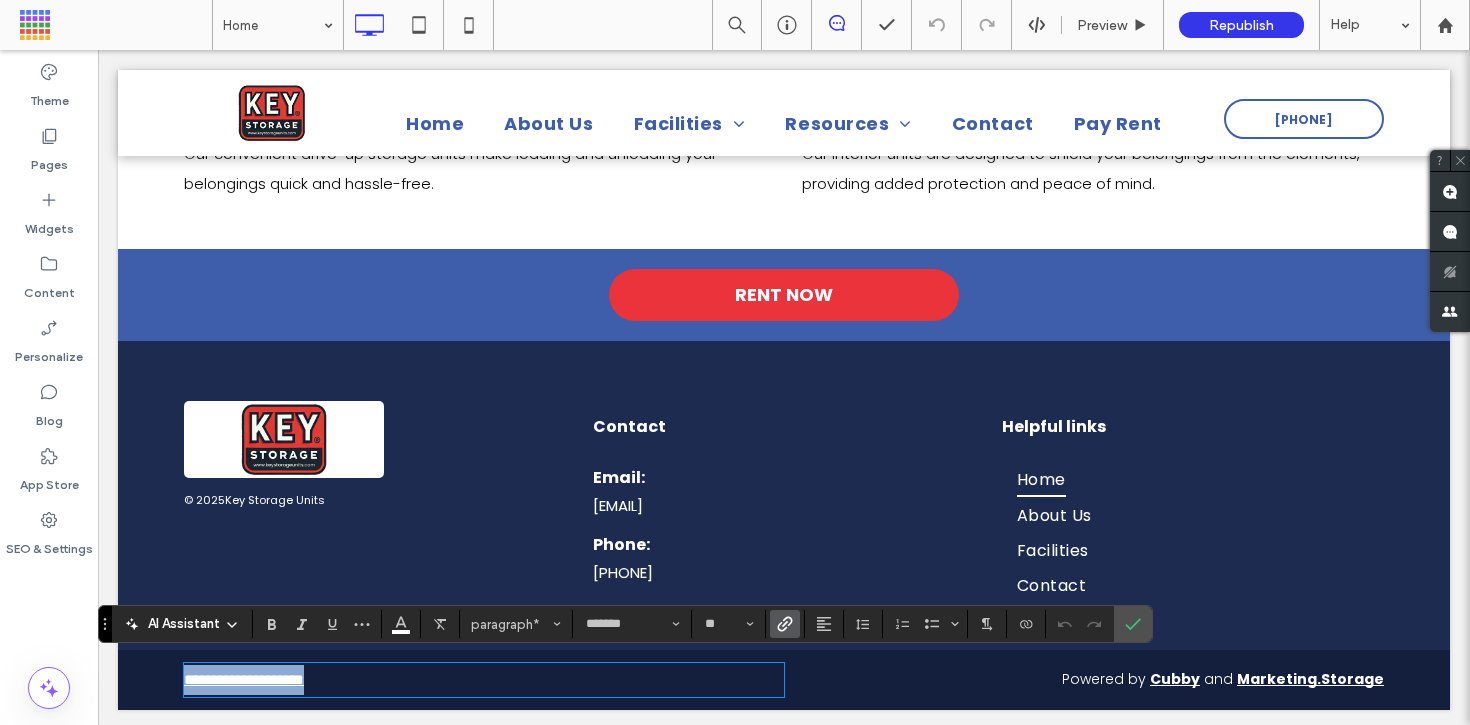 type 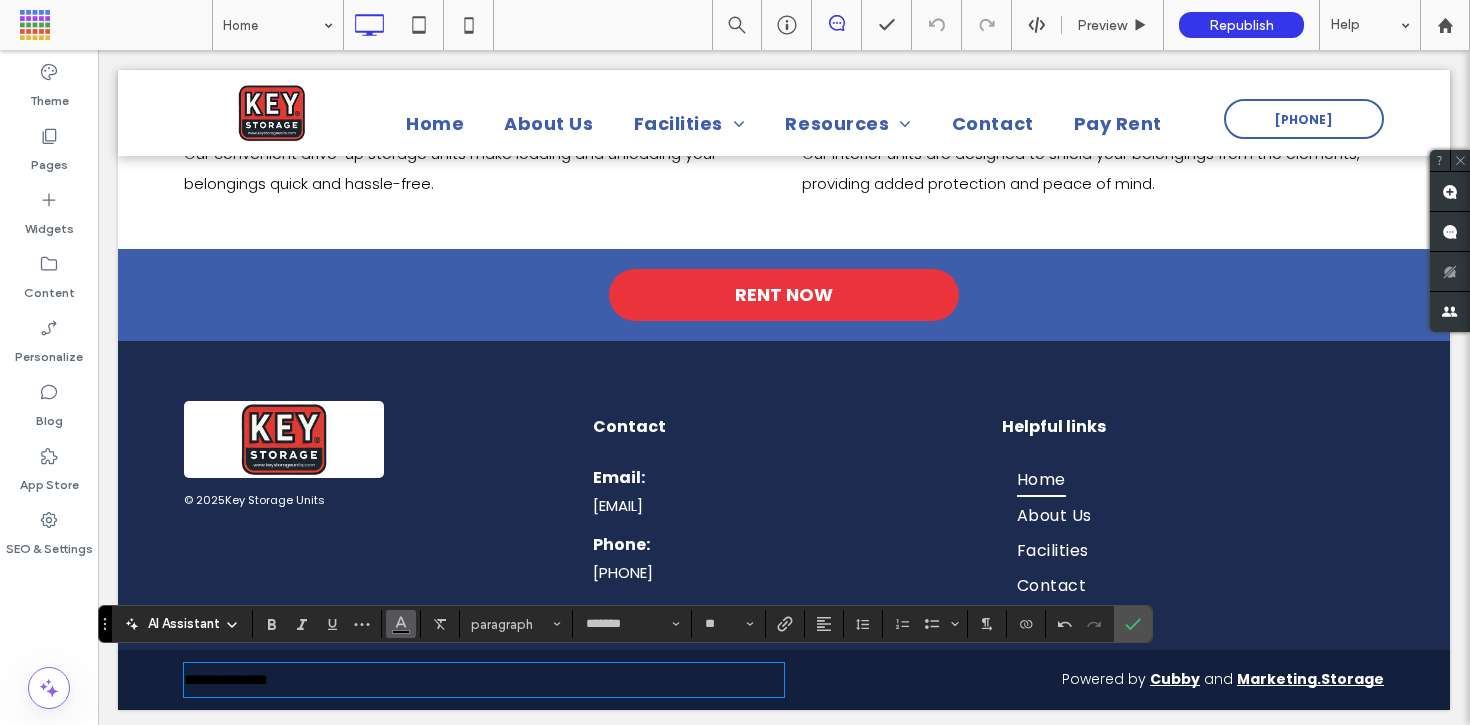 click 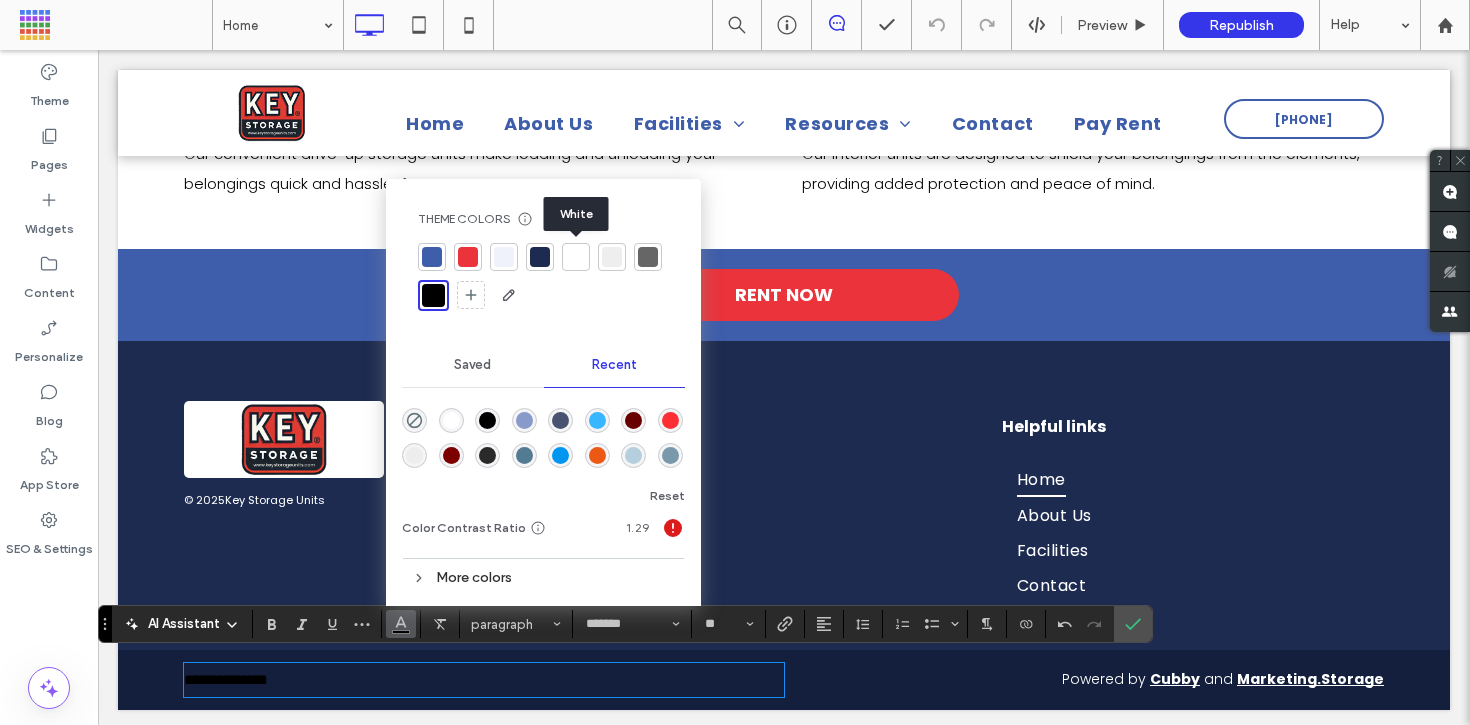 click at bounding box center (576, 257) 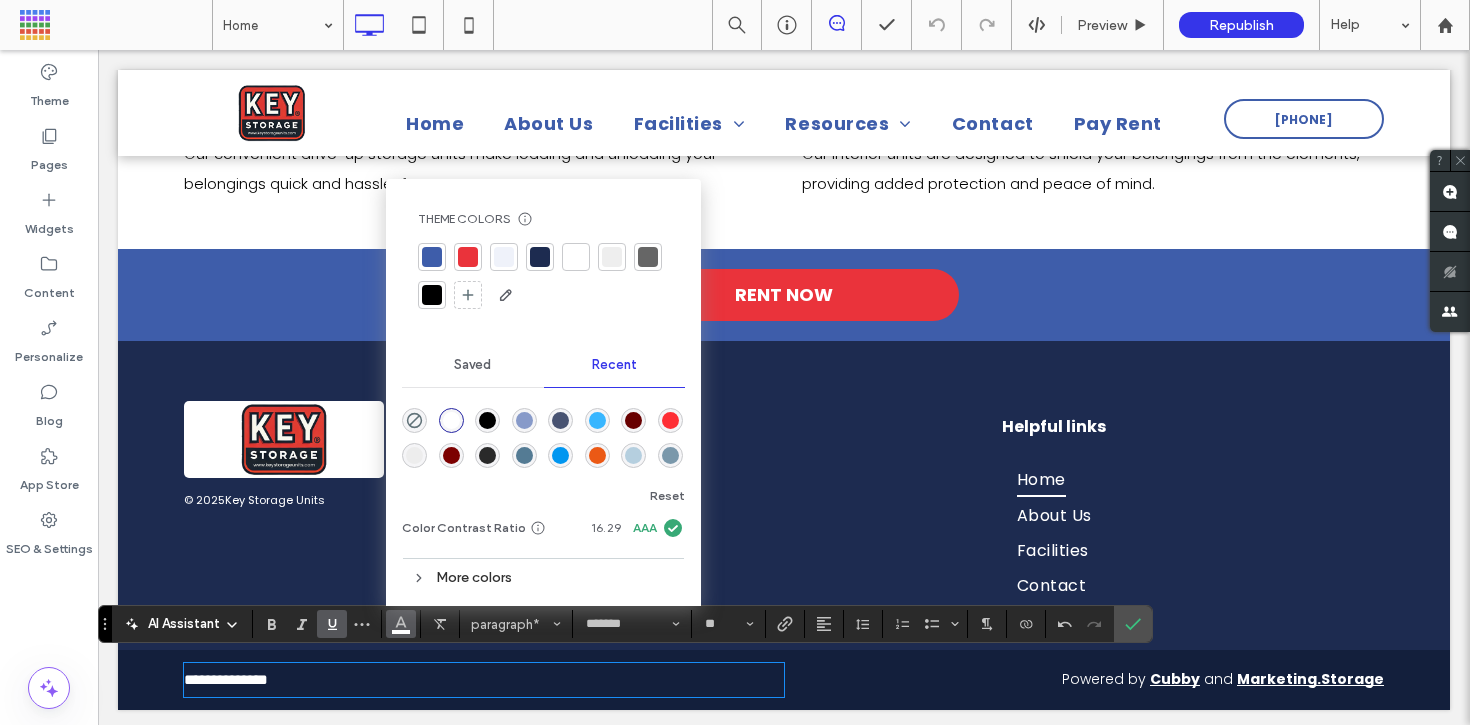 click 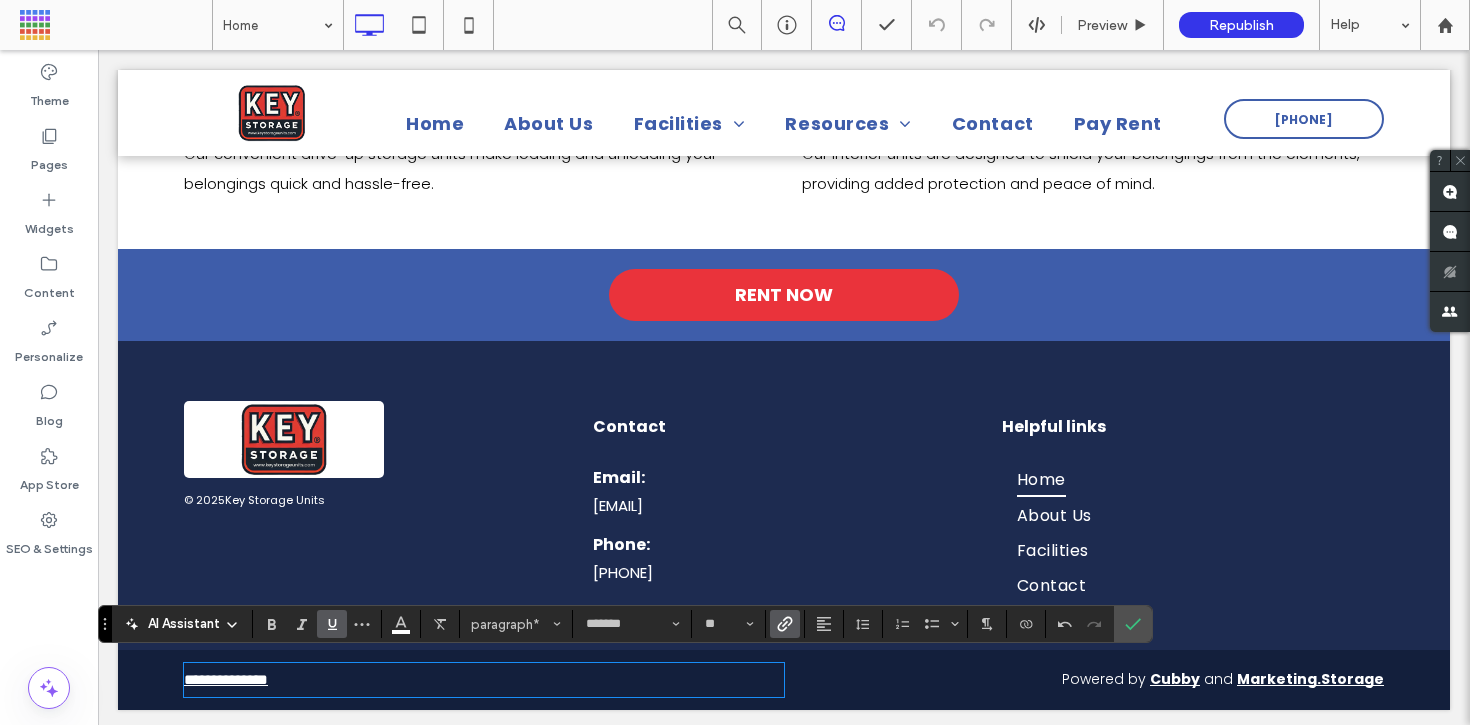 click 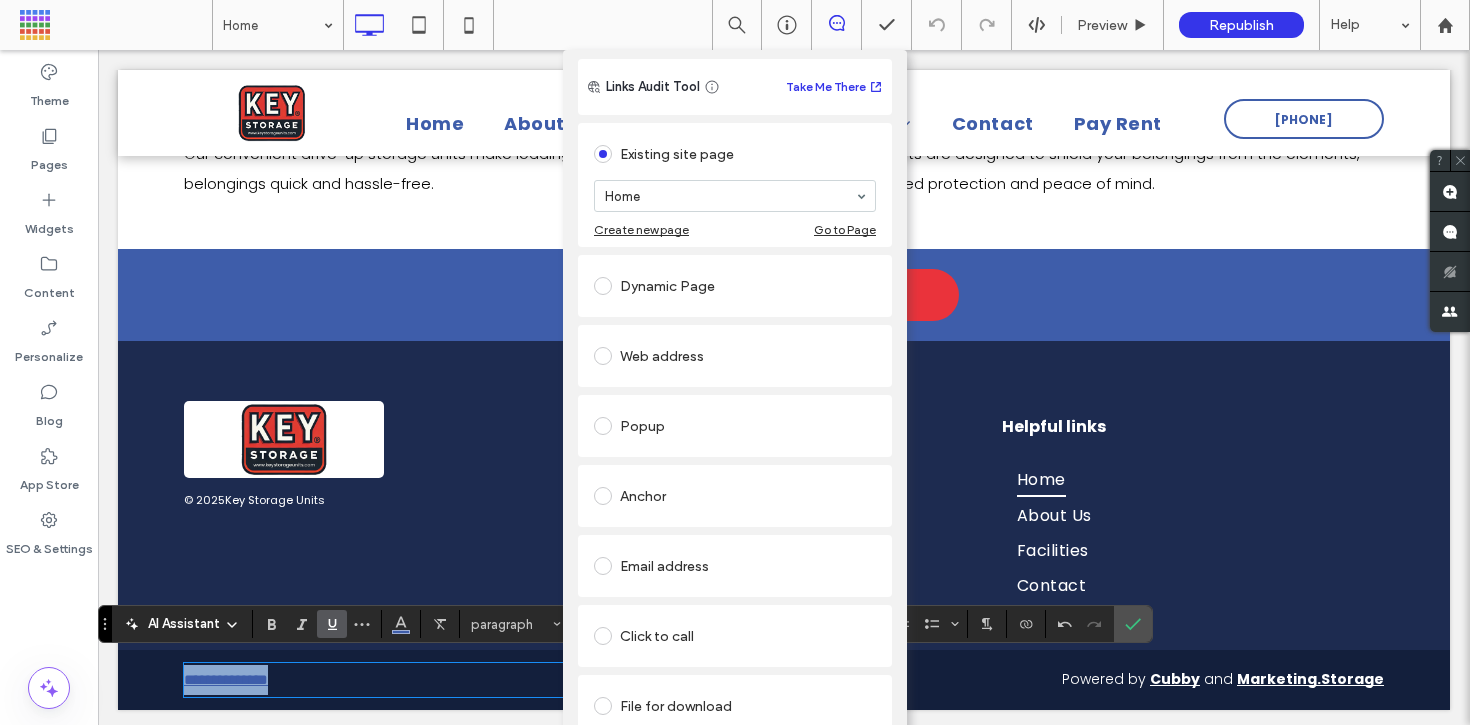 scroll, scrollTop: 70, scrollLeft: 0, axis: vertical 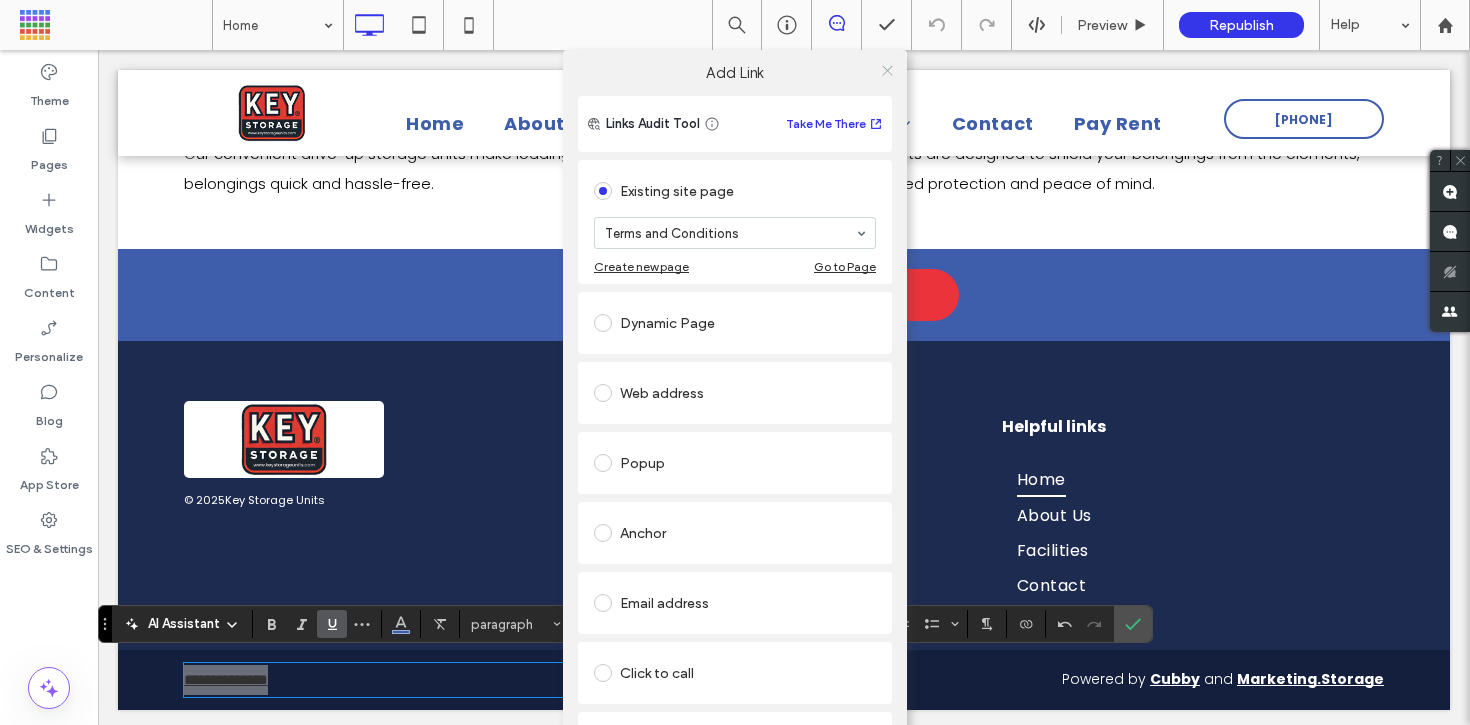 click 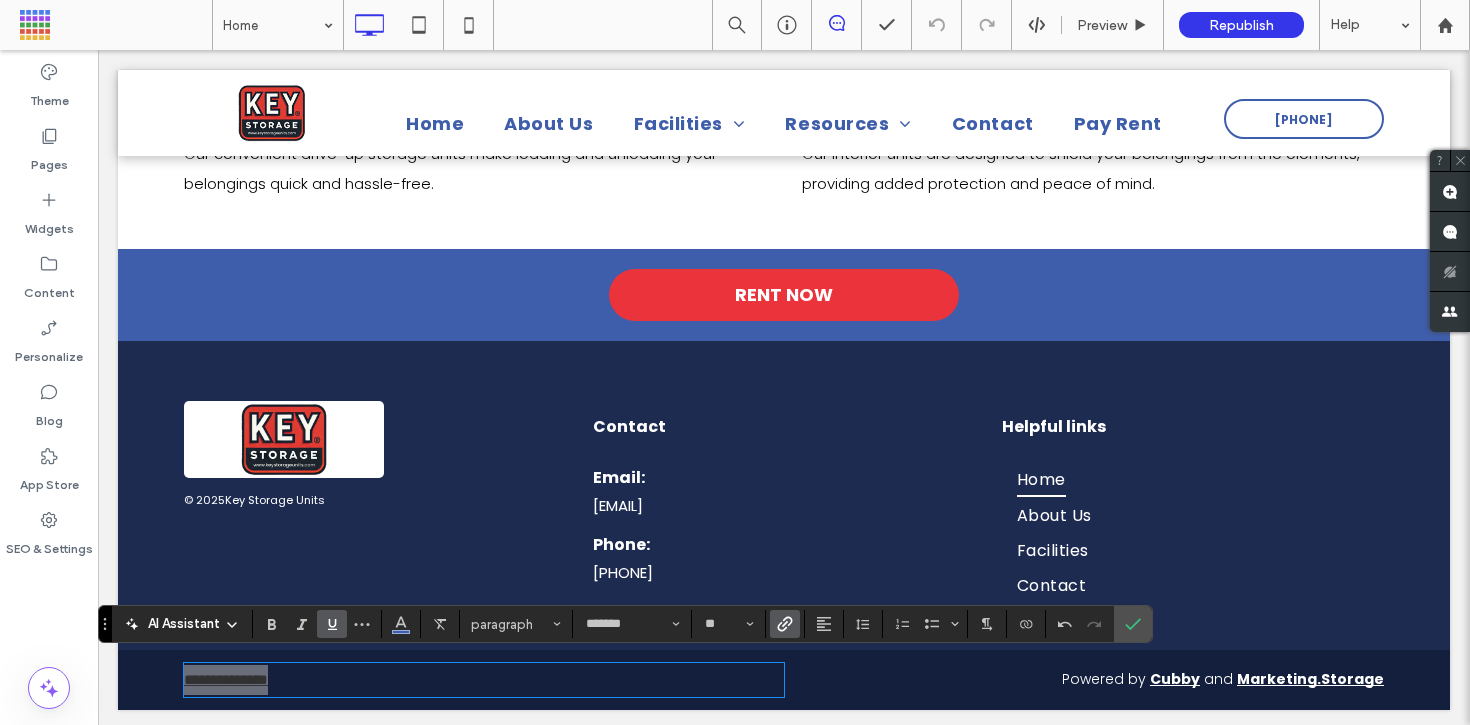 click on "Home Preview Republish Help" at bounding box center (841, 25) 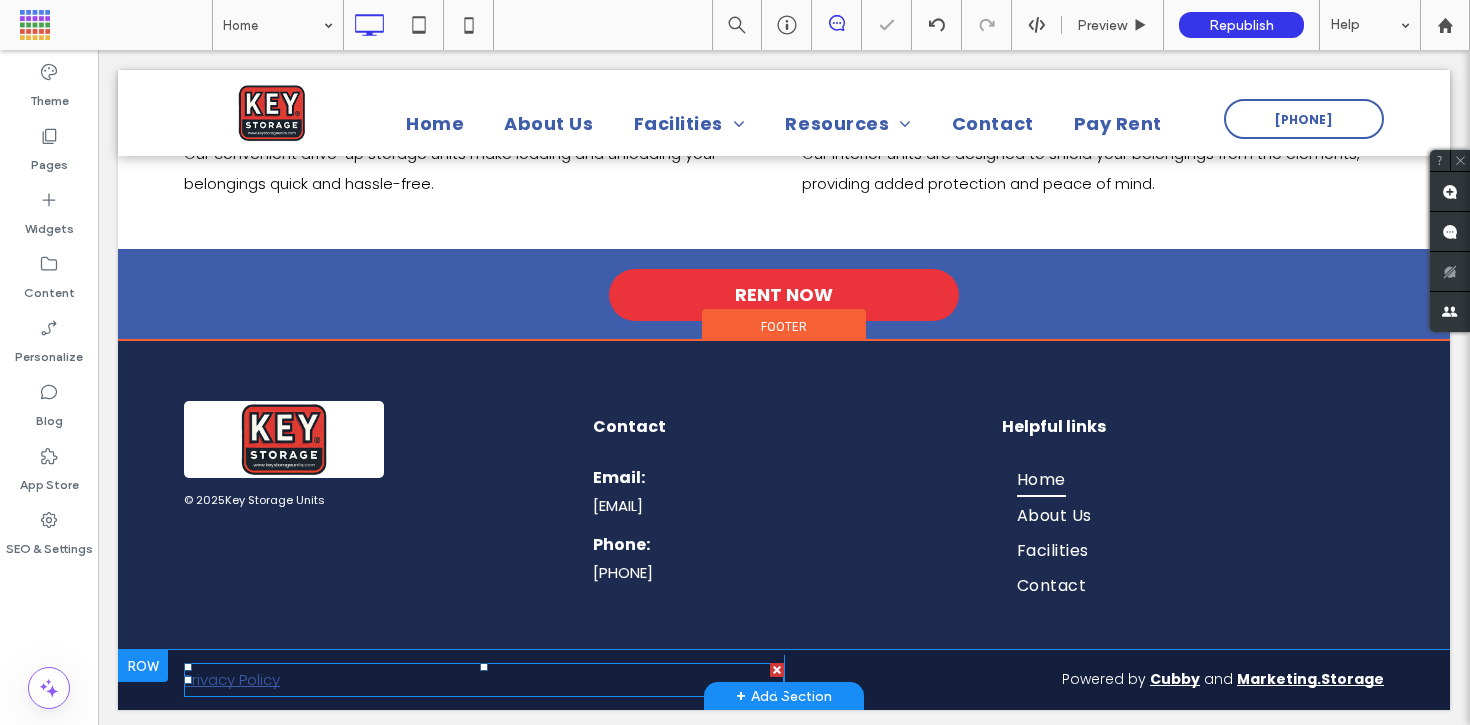 click on "Privacy Policy" at bounding box center [484, 680] 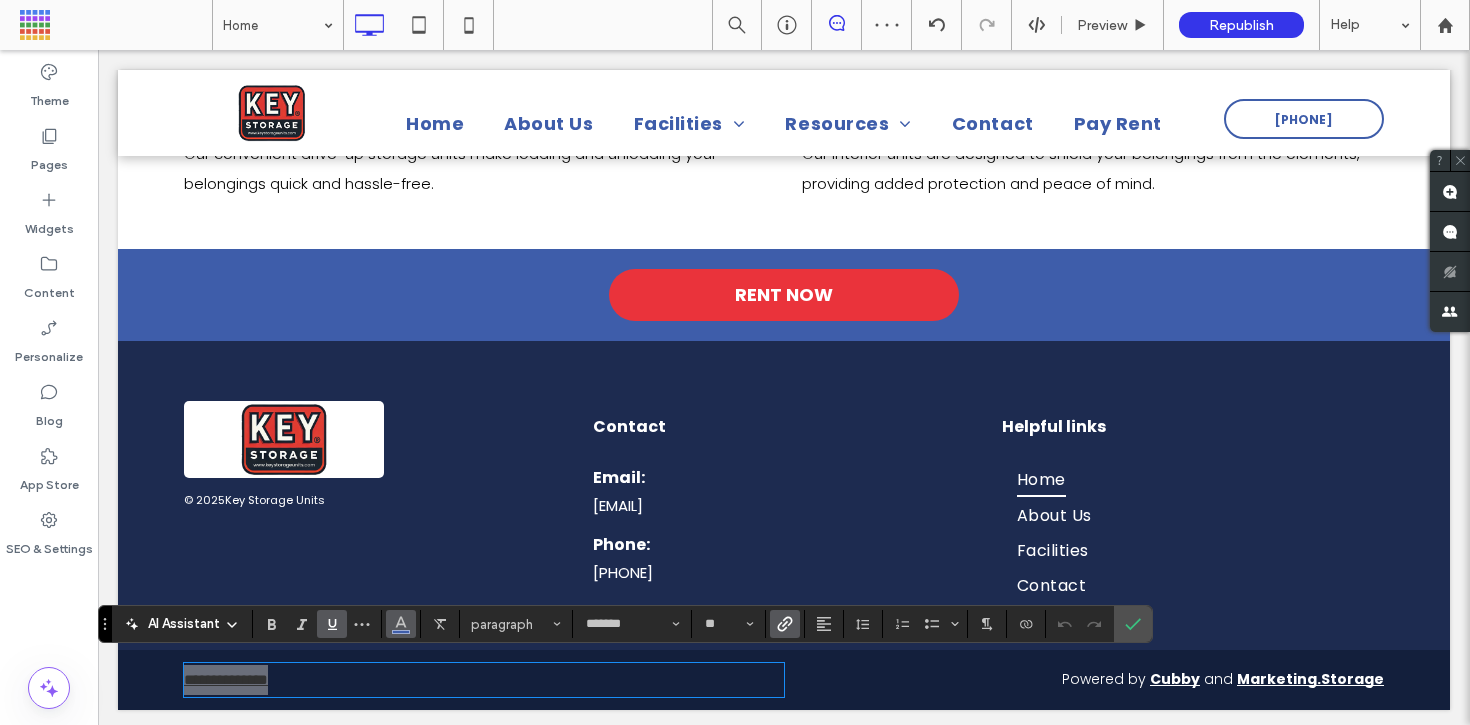 click 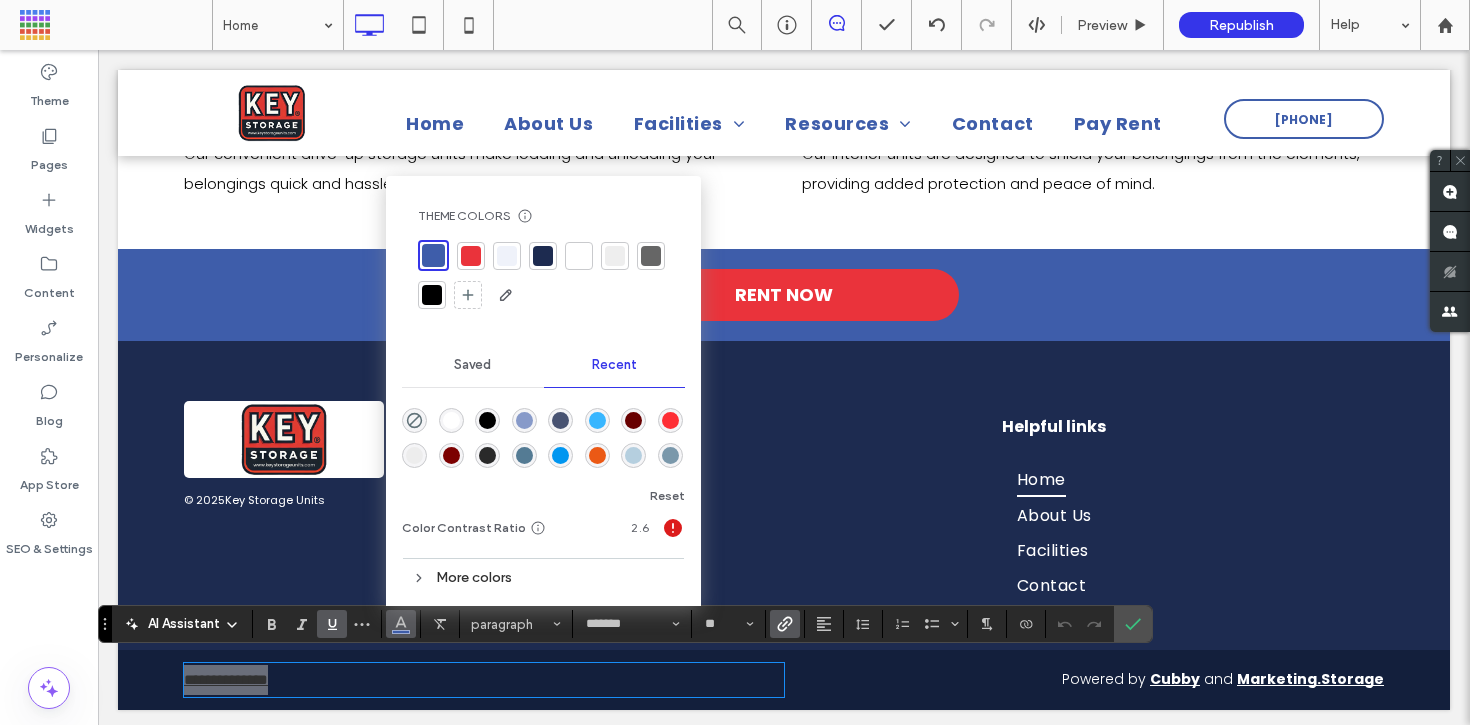 drag, startPoint x: 575, startPoint y: 259, endPoint x: 628, endPoint y: 371, distance: 123.90723 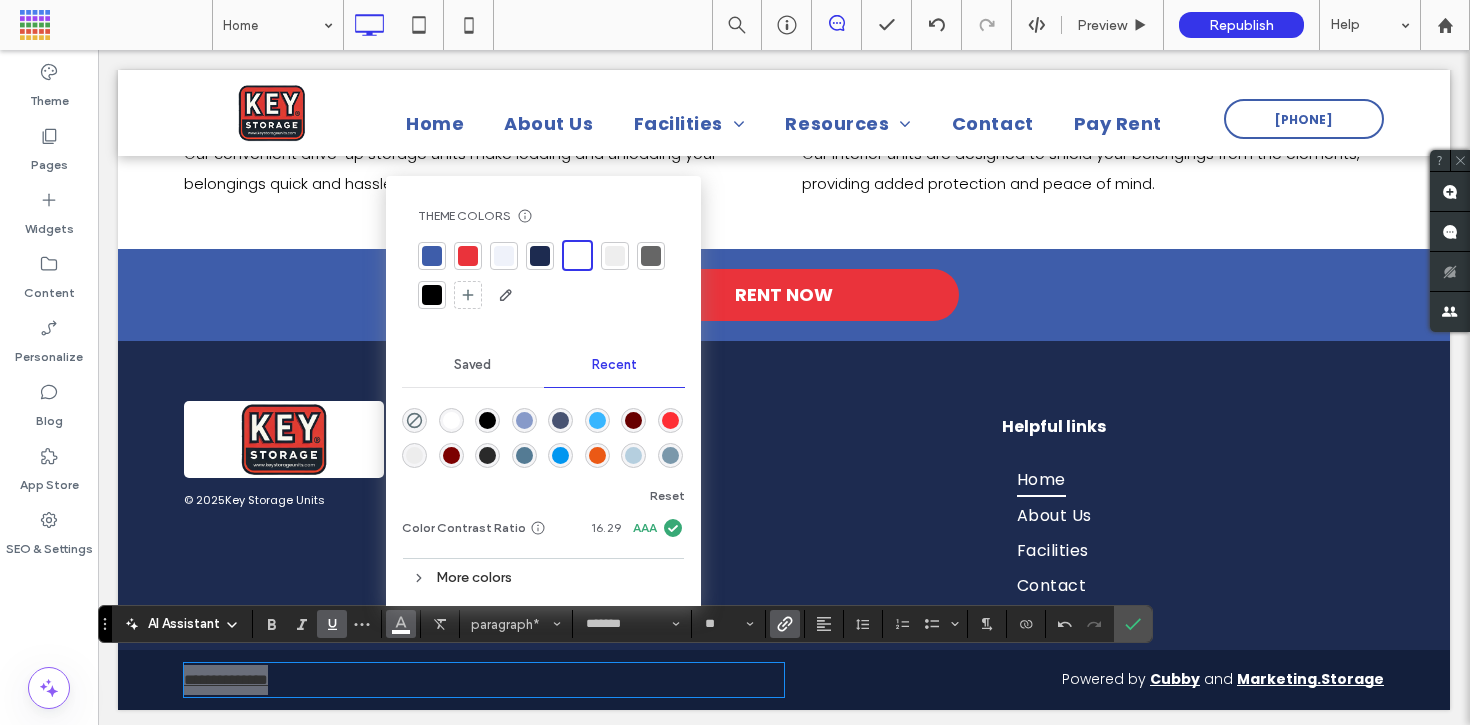 click 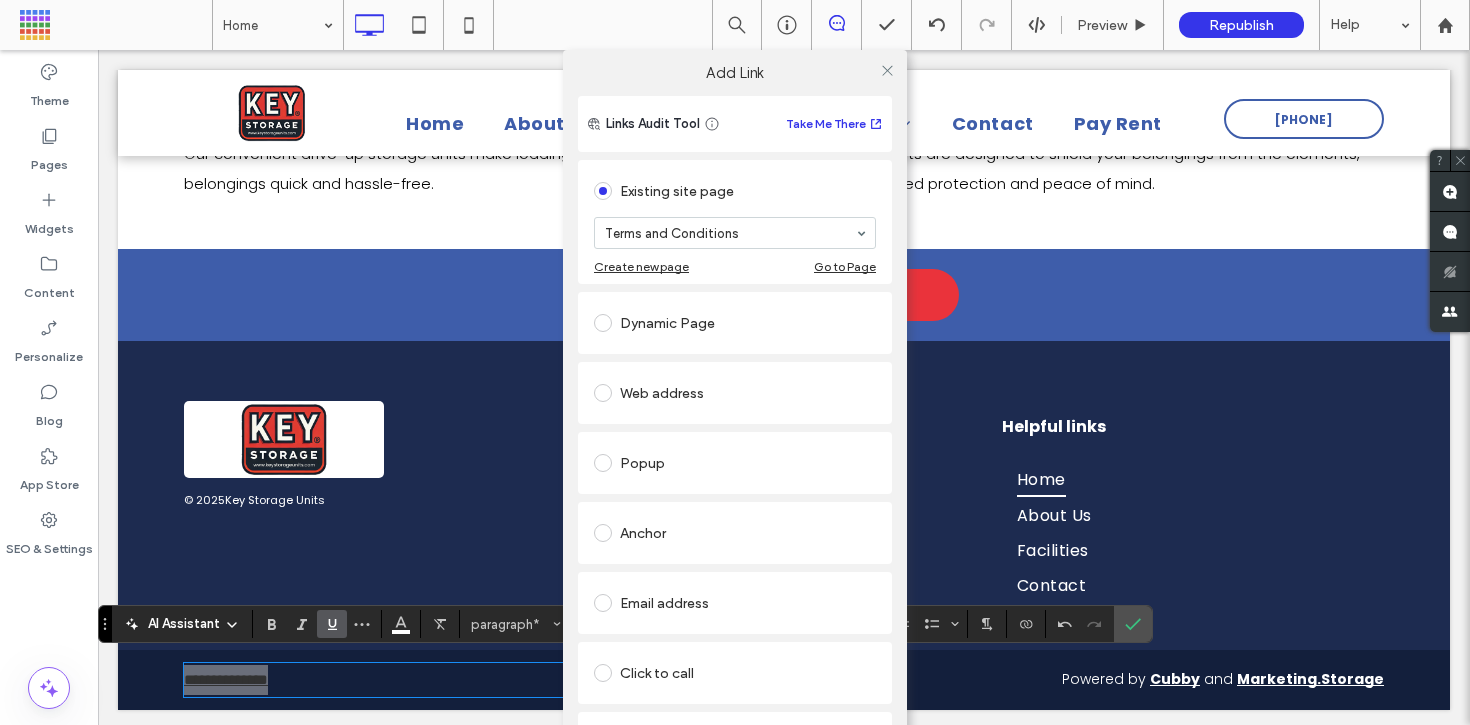click on "Add Link Links Audit Tool Take Me There Existing site page Terms and Conditions Create new page Go to Page Dynamic Page Web address Popup Anchor Email address Click to call File for download Remove link" at bounding box center [735, 412] 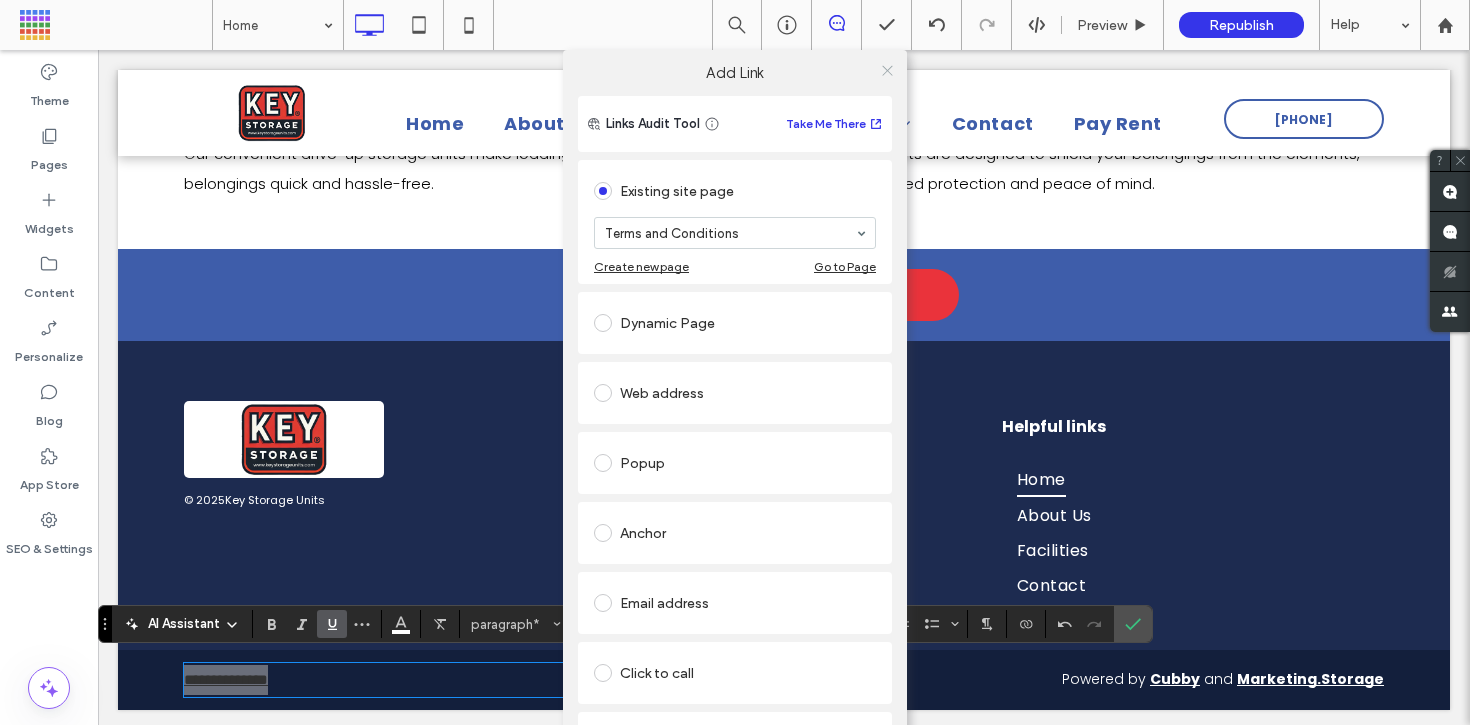 click 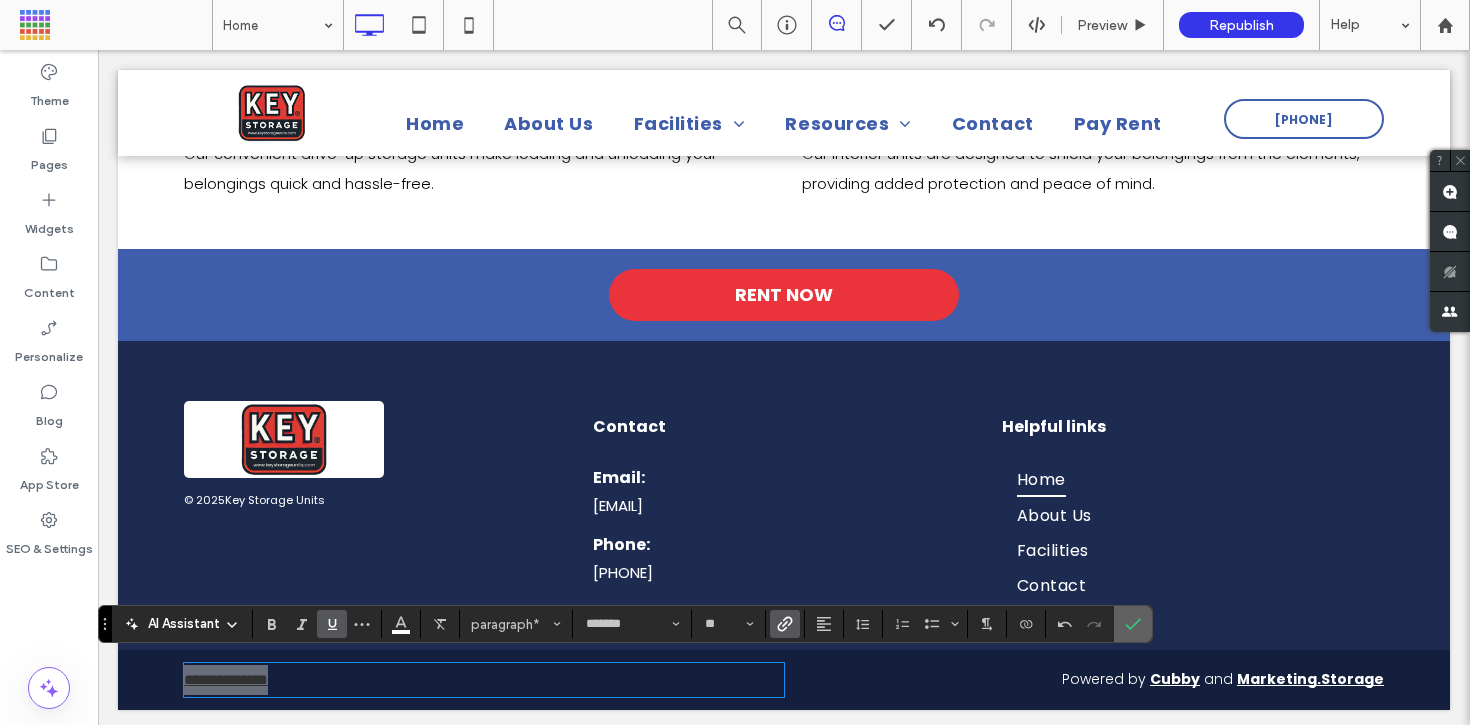 click at bounding box center (1133, 624) 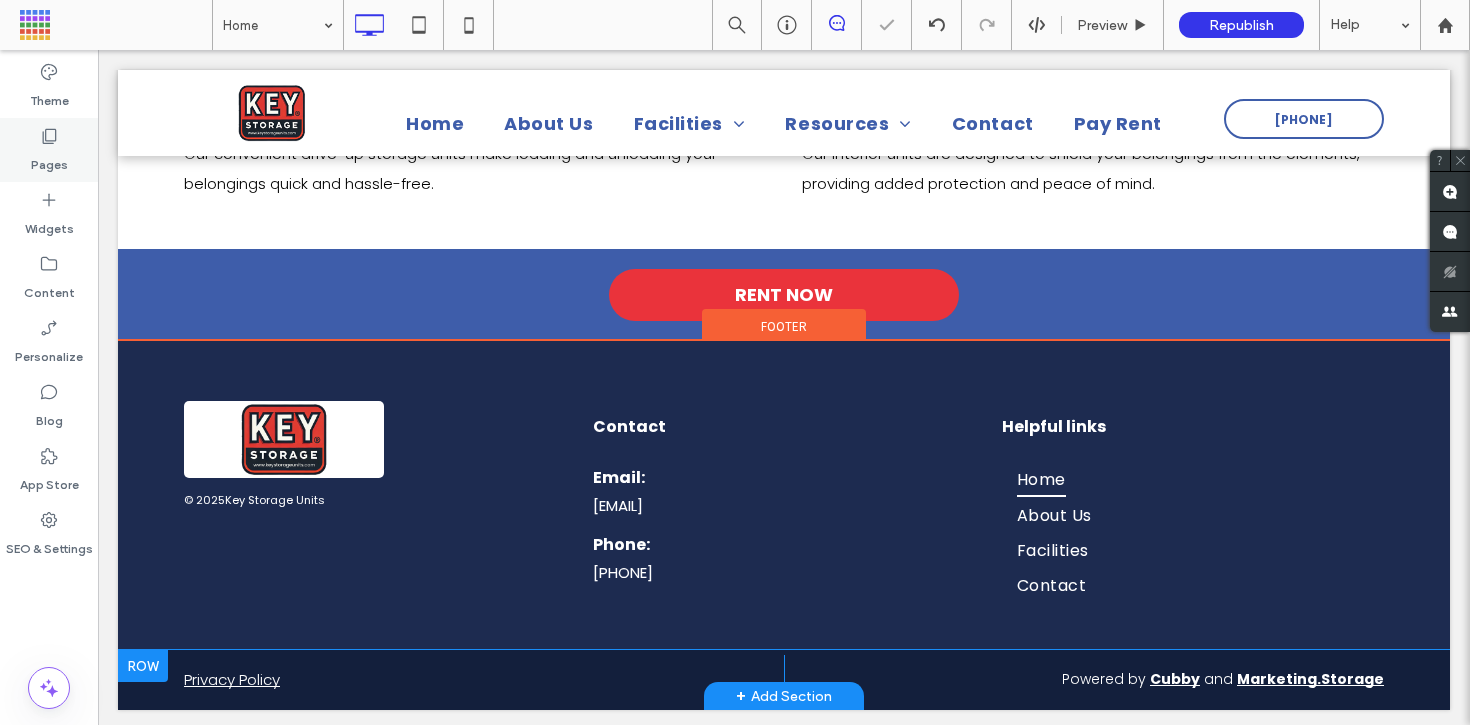 click on "Pages" at bounding box center (49, 160) 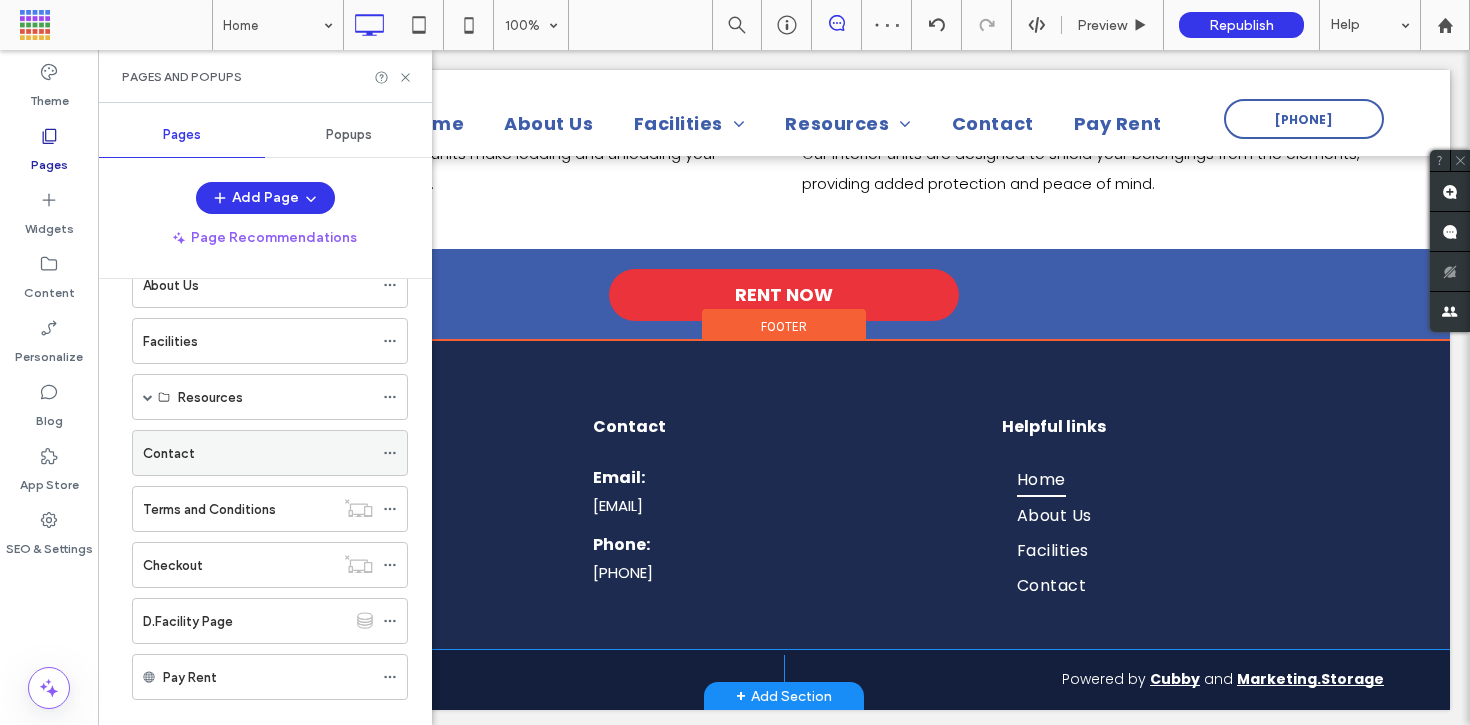 scroll, scrollTop: 142, scrollLeft: 0, axis: vertical 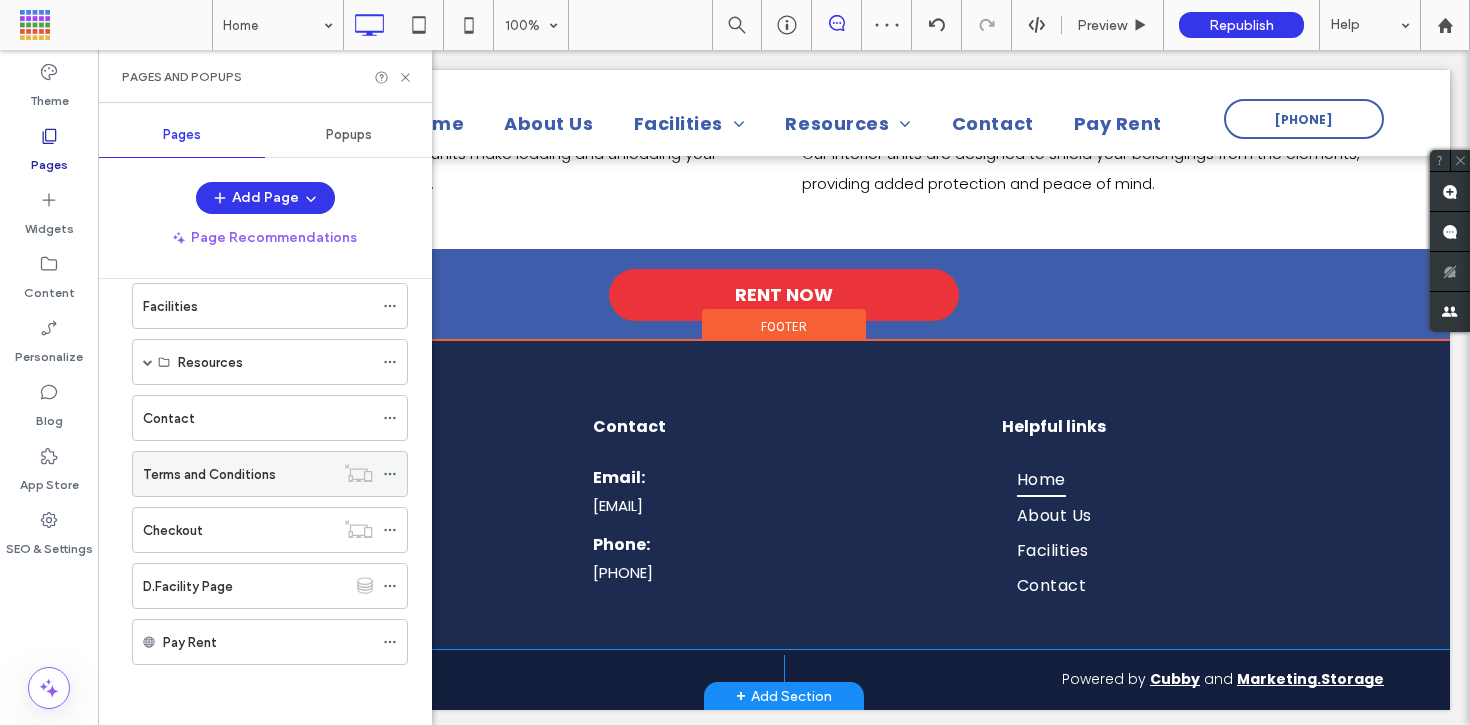 click 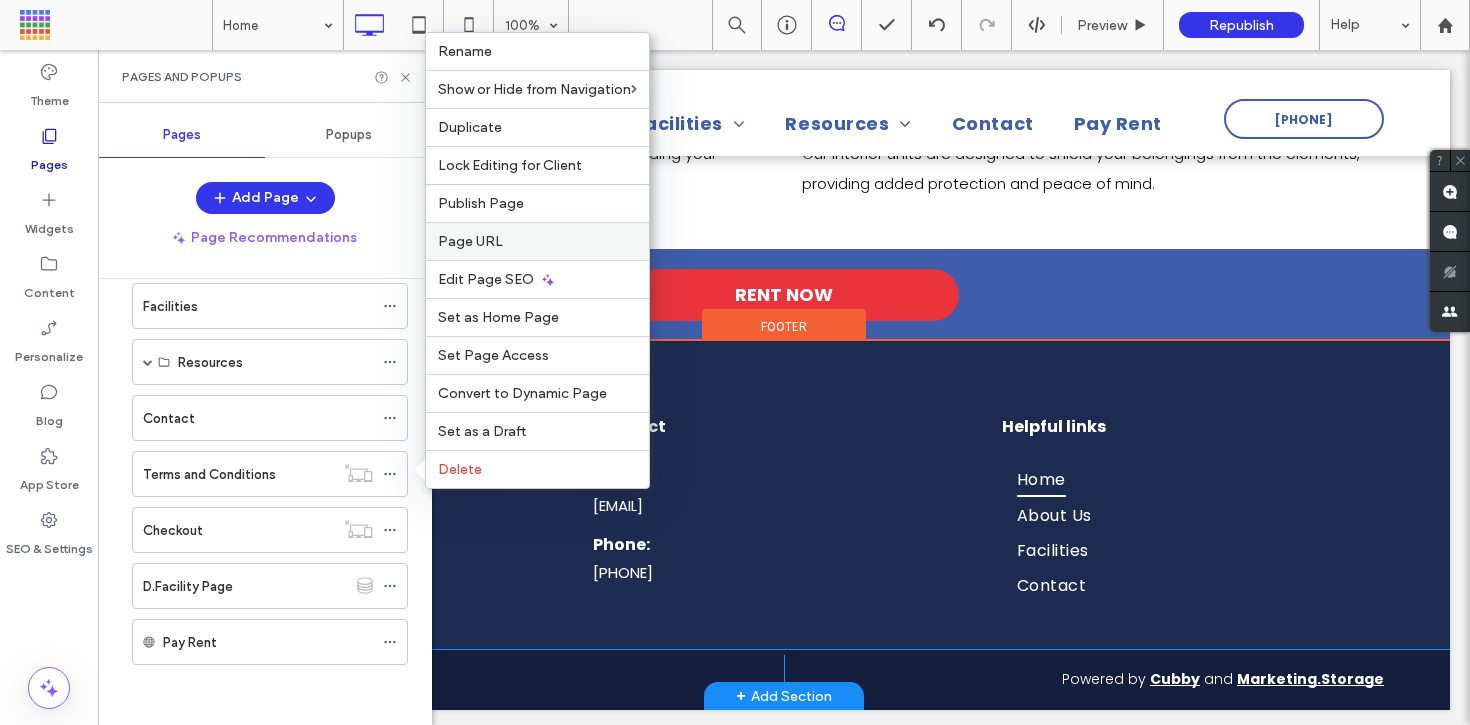 click on "Page URL" at bounding box center (537, 241) 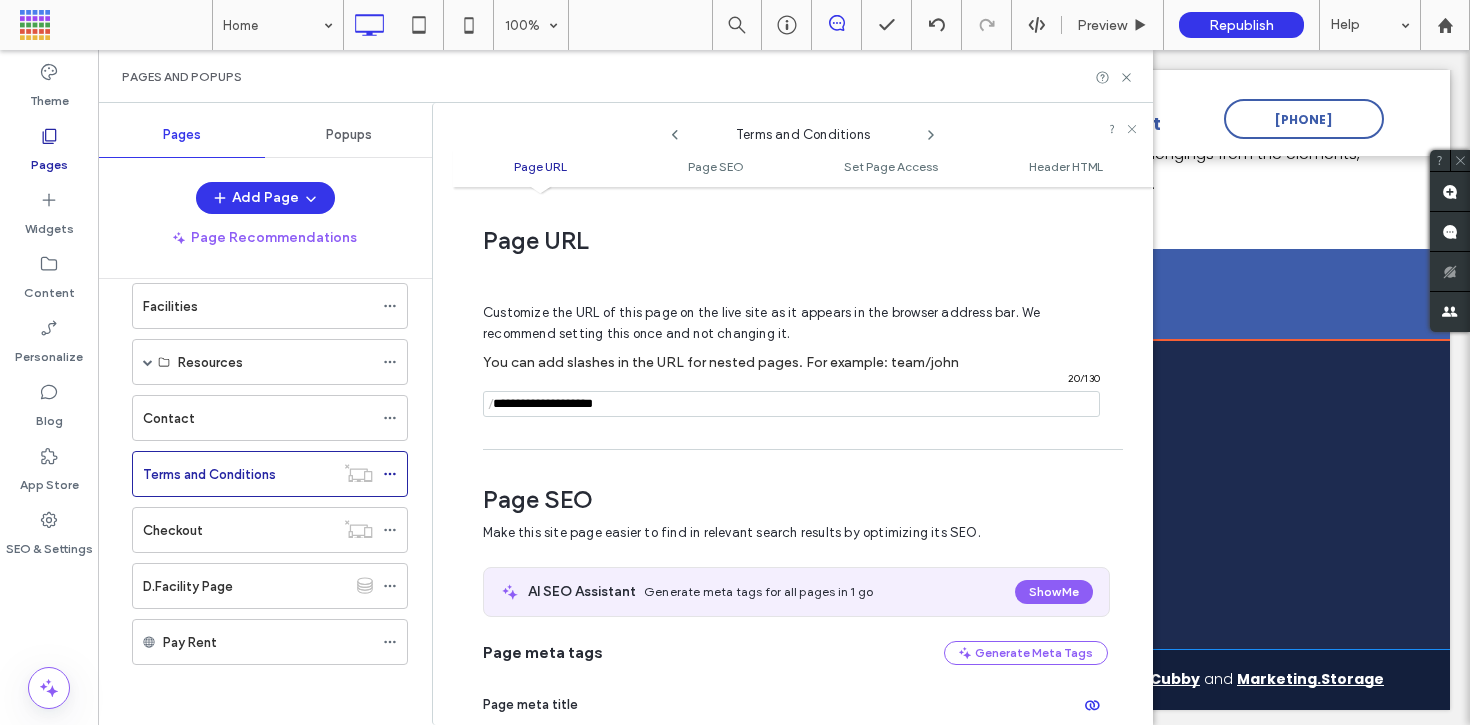 scroll, scrollTop: 10, scrollLeft: 0, axis: vertical 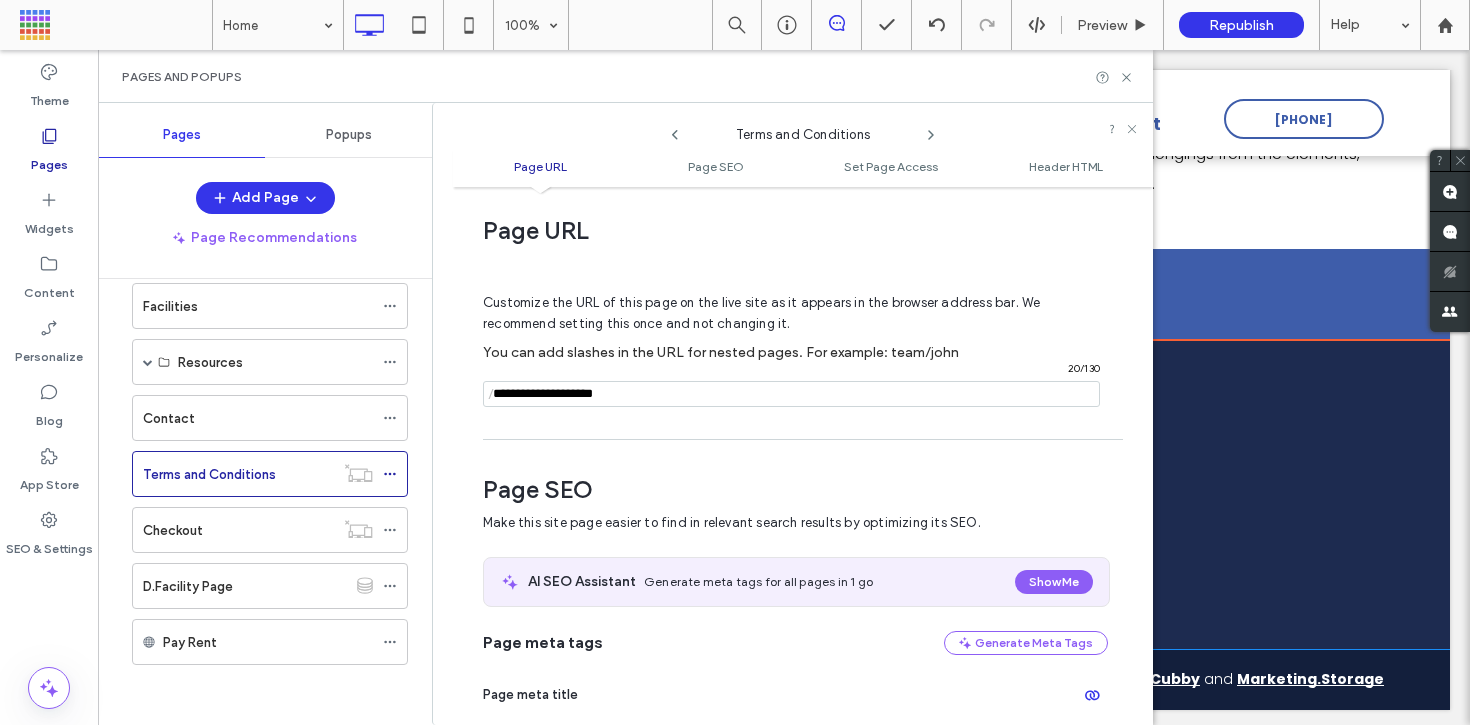 drag, startPoint x: 656, startPoint y: 385, endPoint x: 716, endPoint y: 396, distance: 61 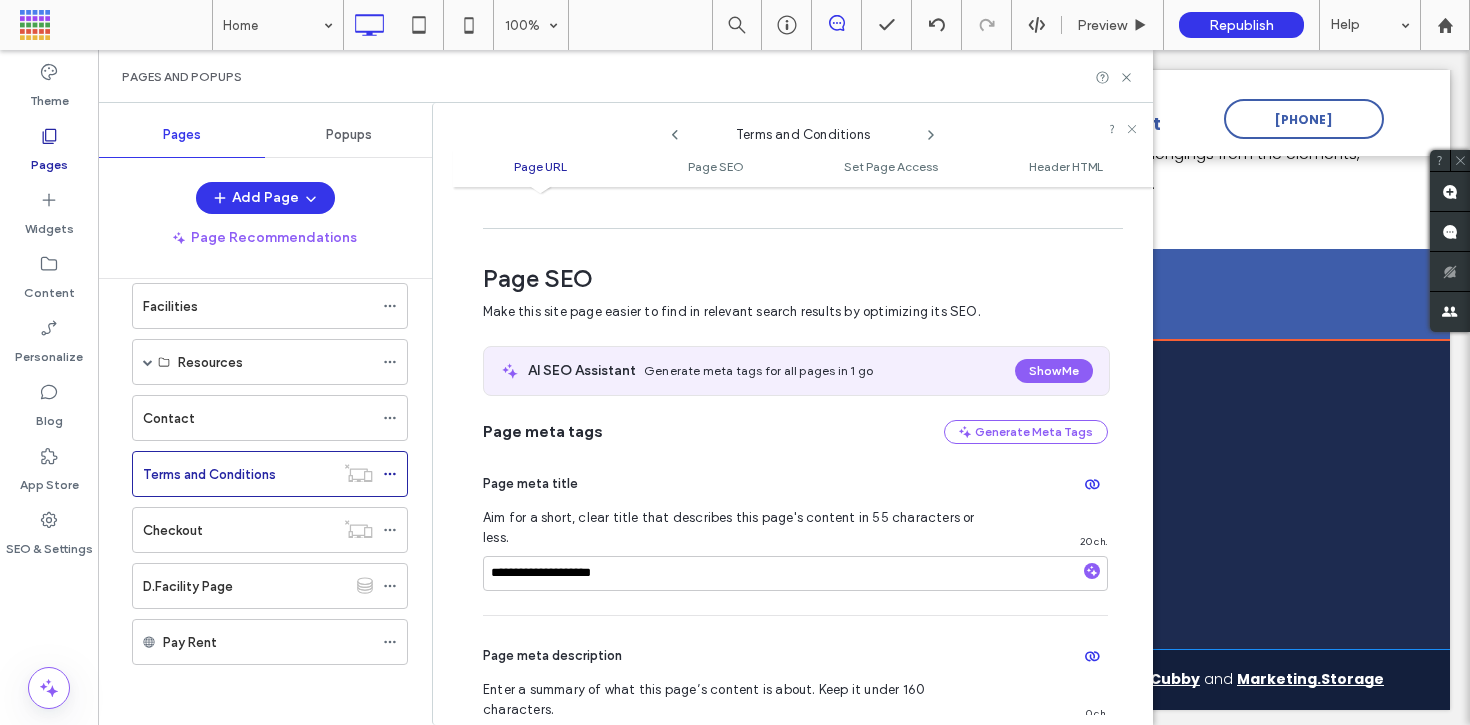 scroll, scrollTop: 237, scrollLeft: 0, axis: vertical 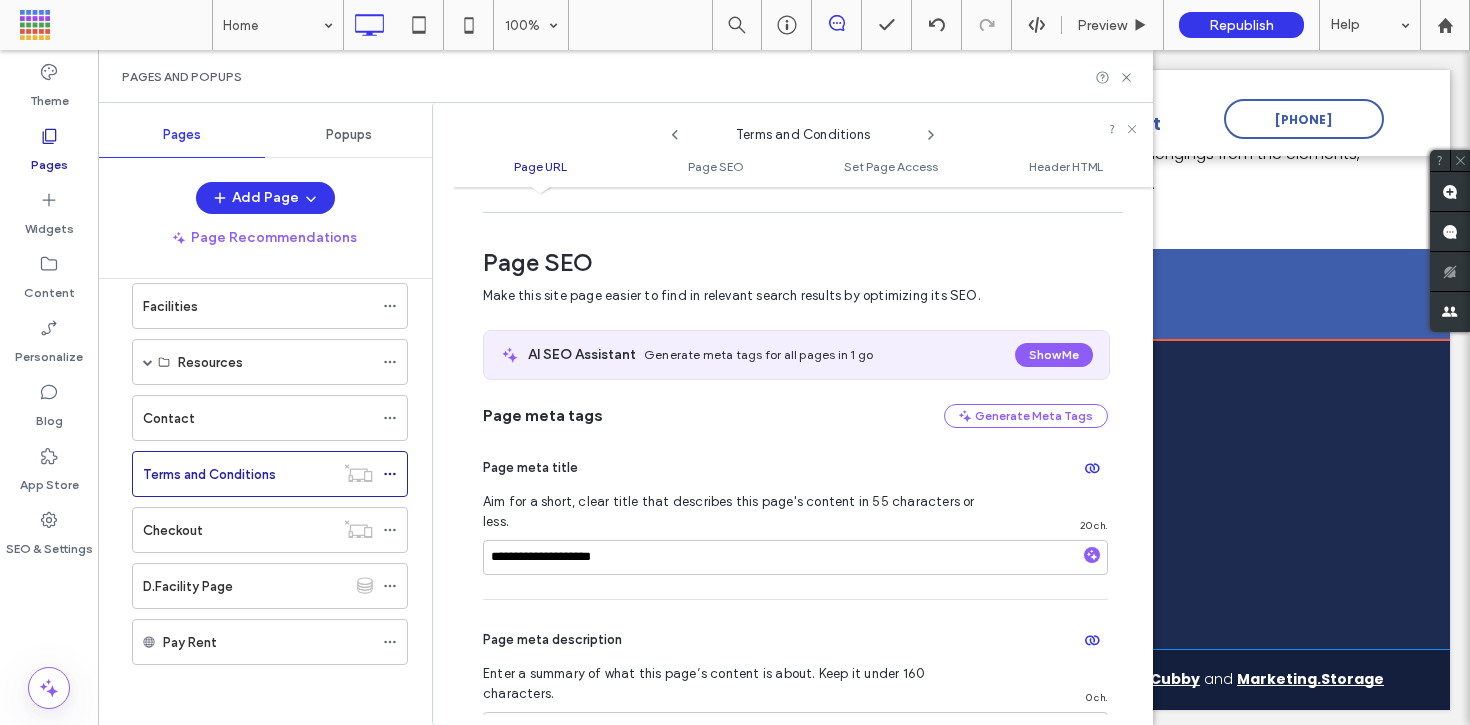 type on "**********" 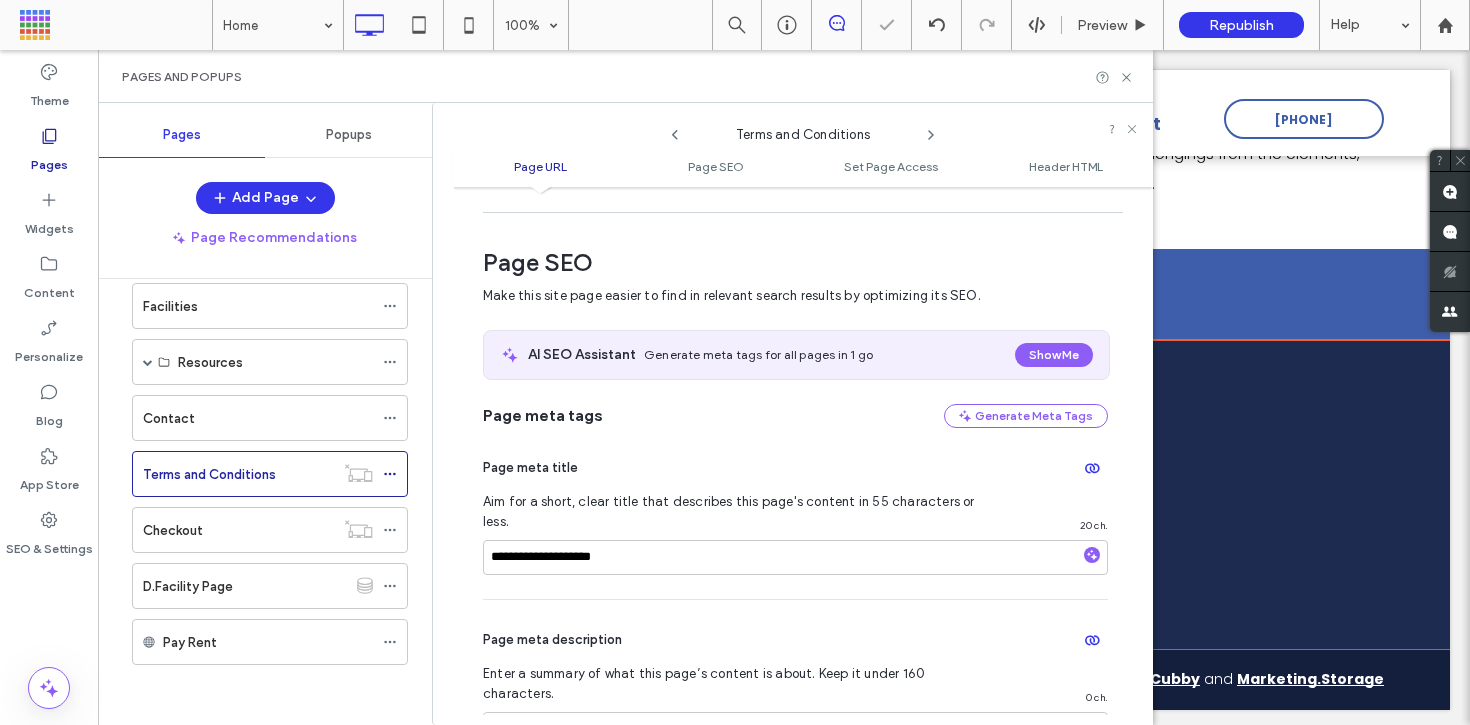 click on "**********" at bounding box center [795, 513] 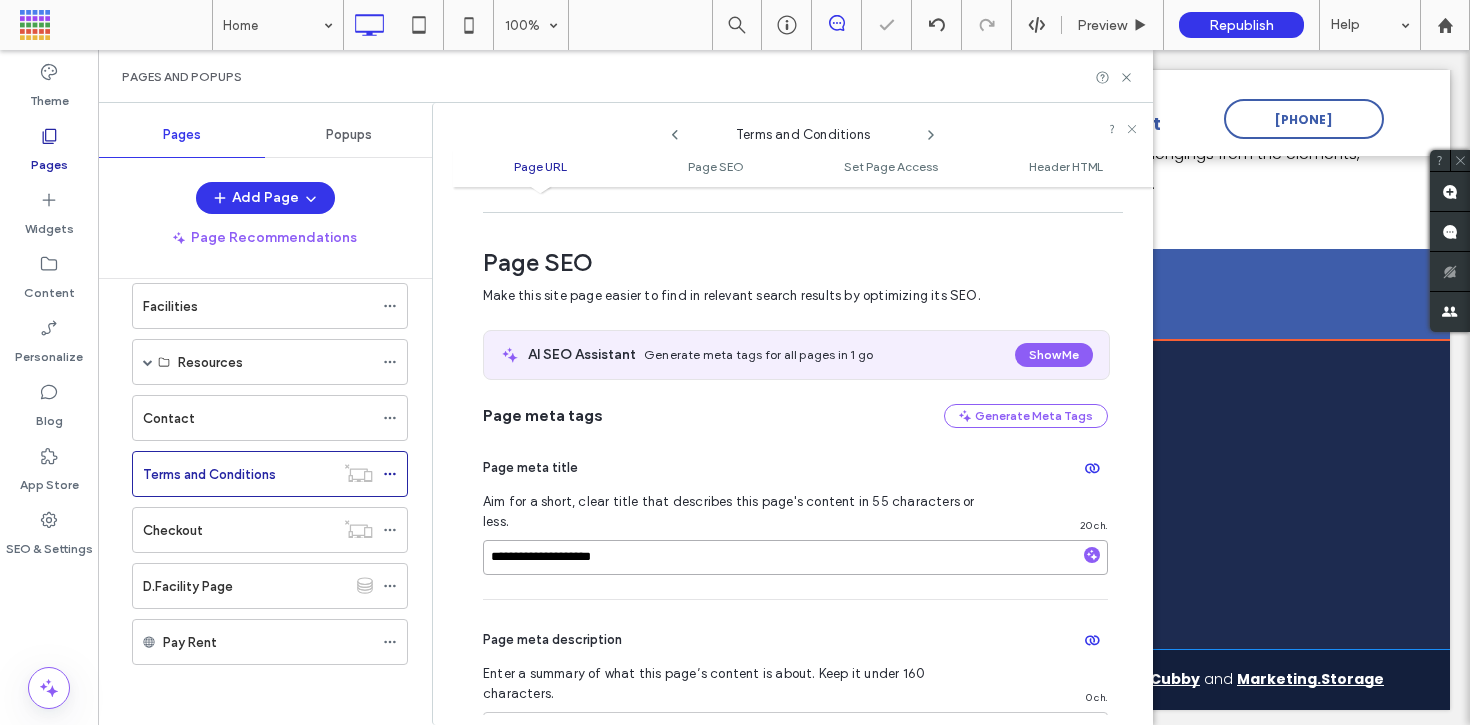 drag, startPoint x: 651, startPoint y: 540, endPoint x: 478, endPoint y: 534, distance: 173.10402 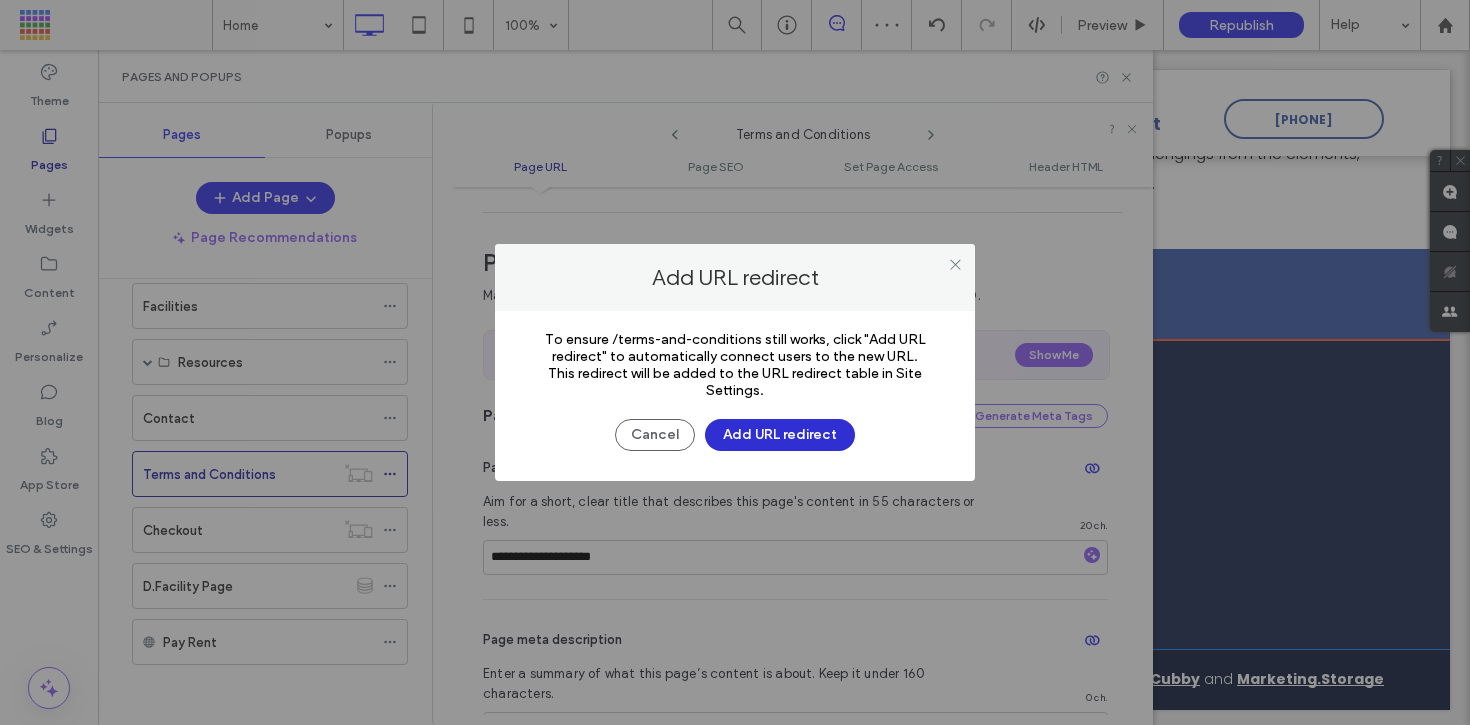 click on "Add URL redirect" at bounding box center (780, 435) 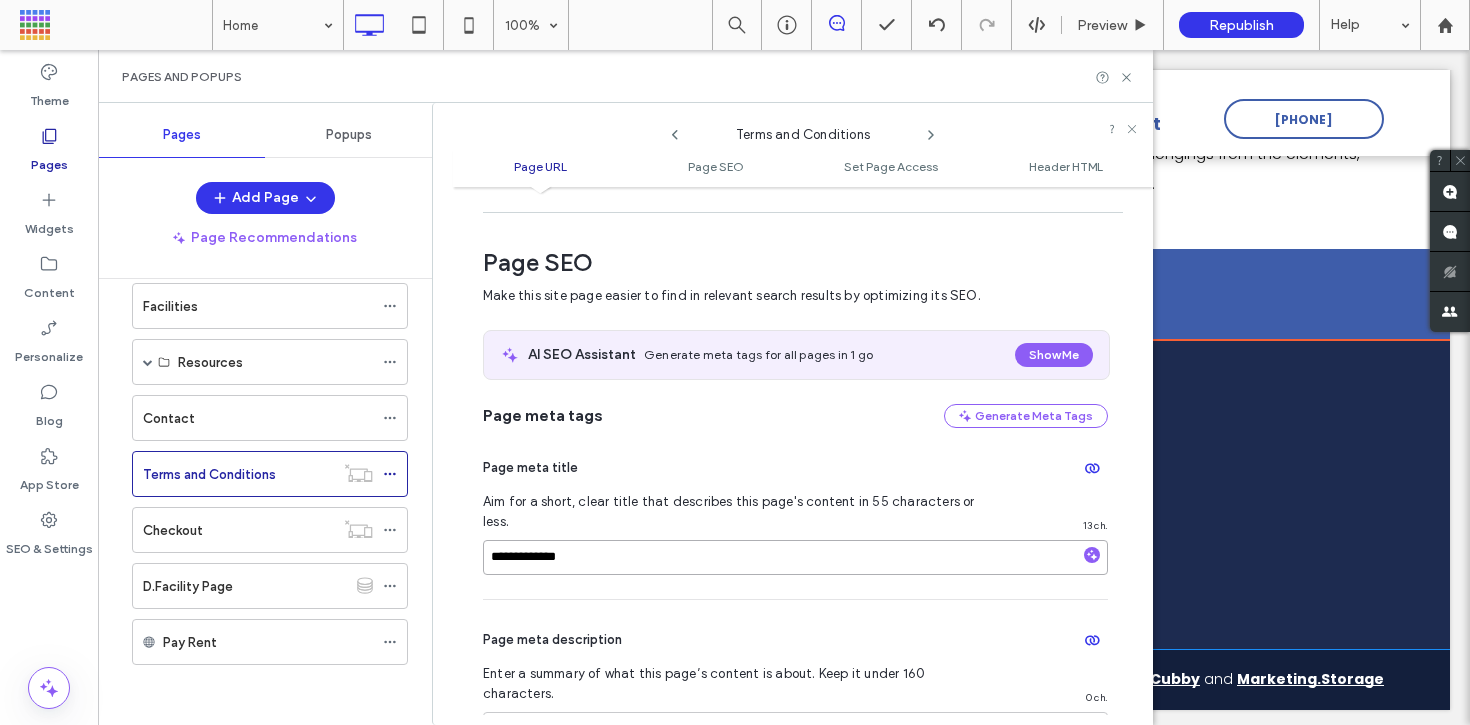 type on "**********" 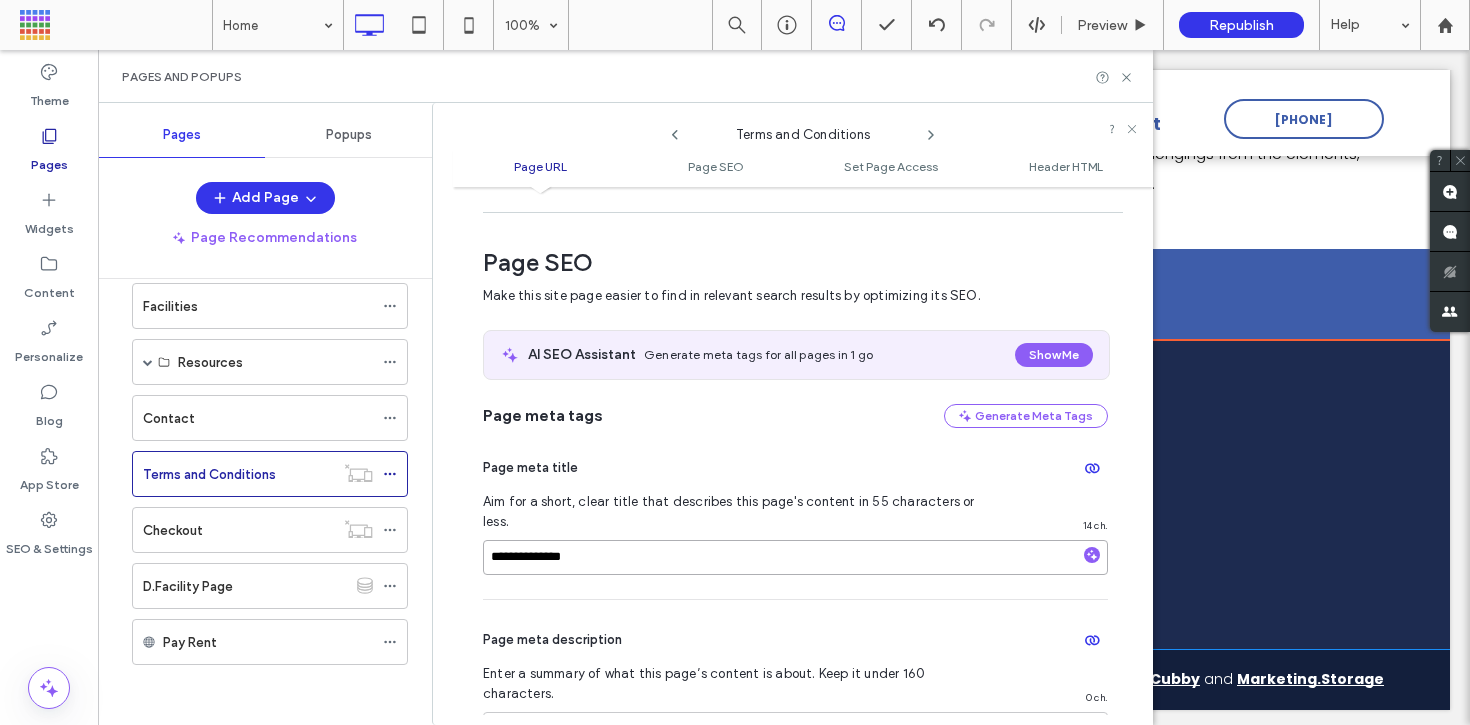 scroll, scrollTop: 0, scrollLeft: 0, axis: both 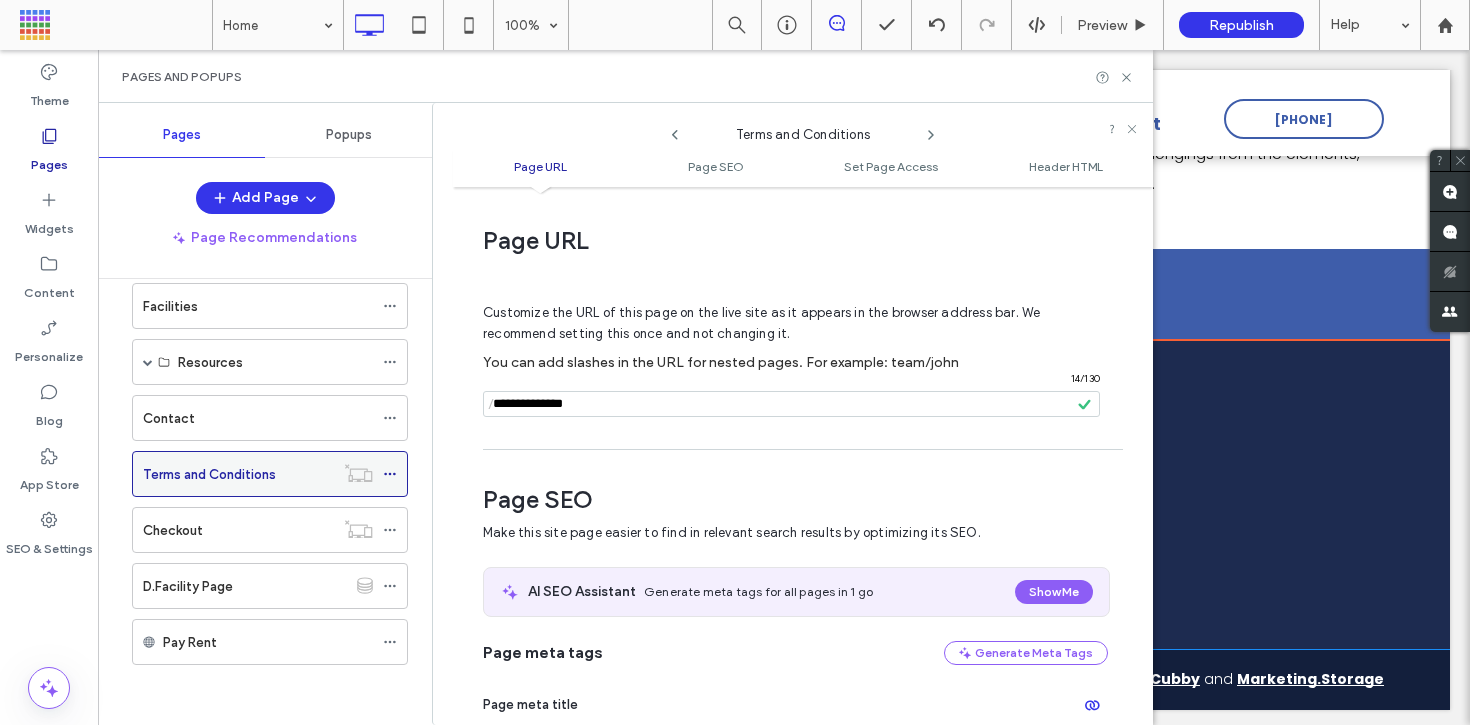 click 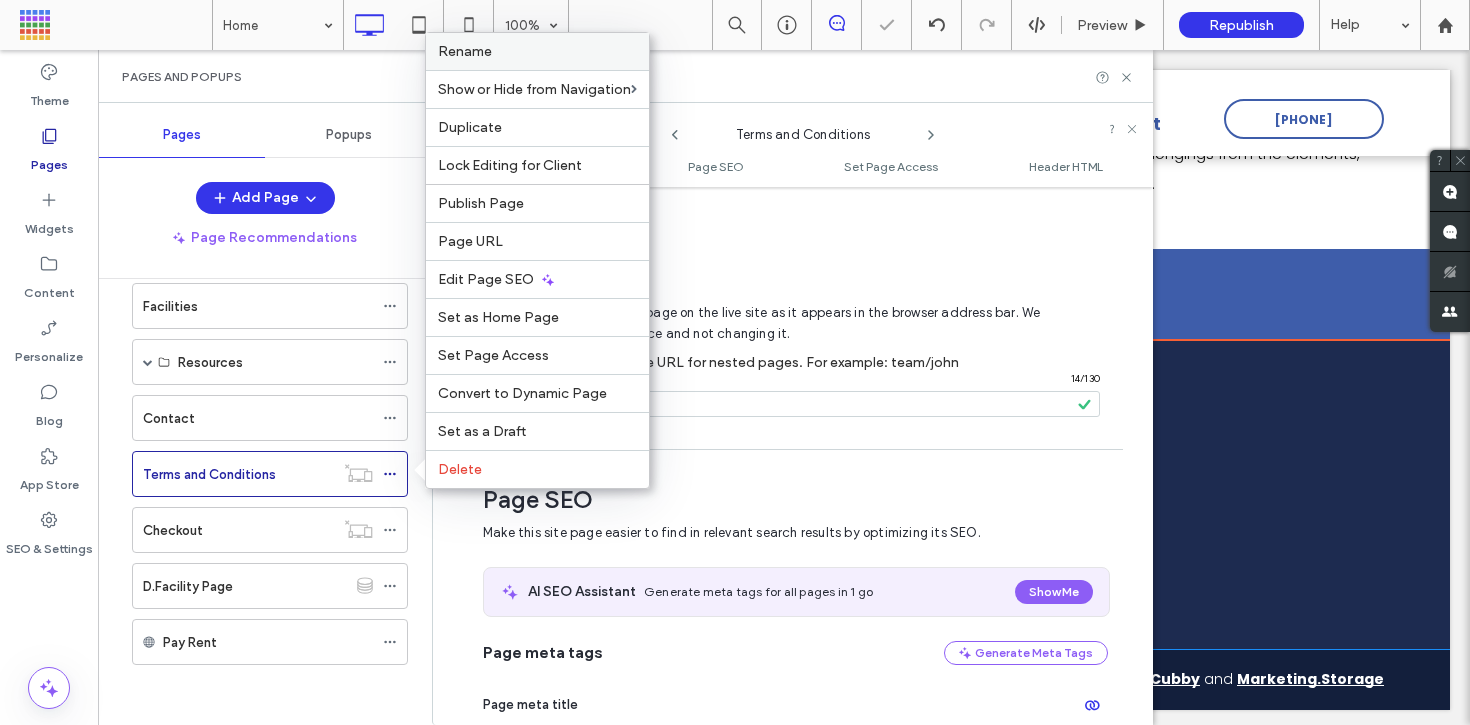 click on "Rename" at bounding box center (537, 51) 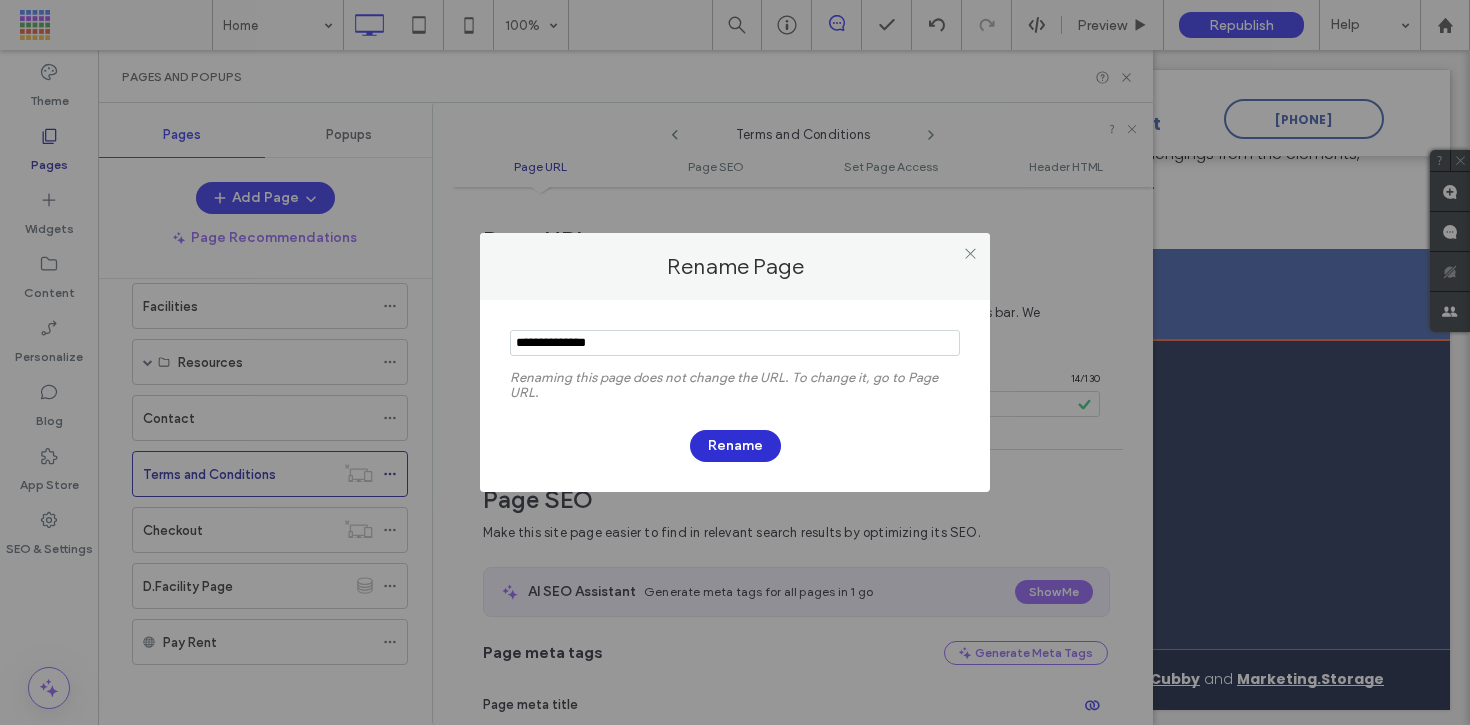 type on "**********" 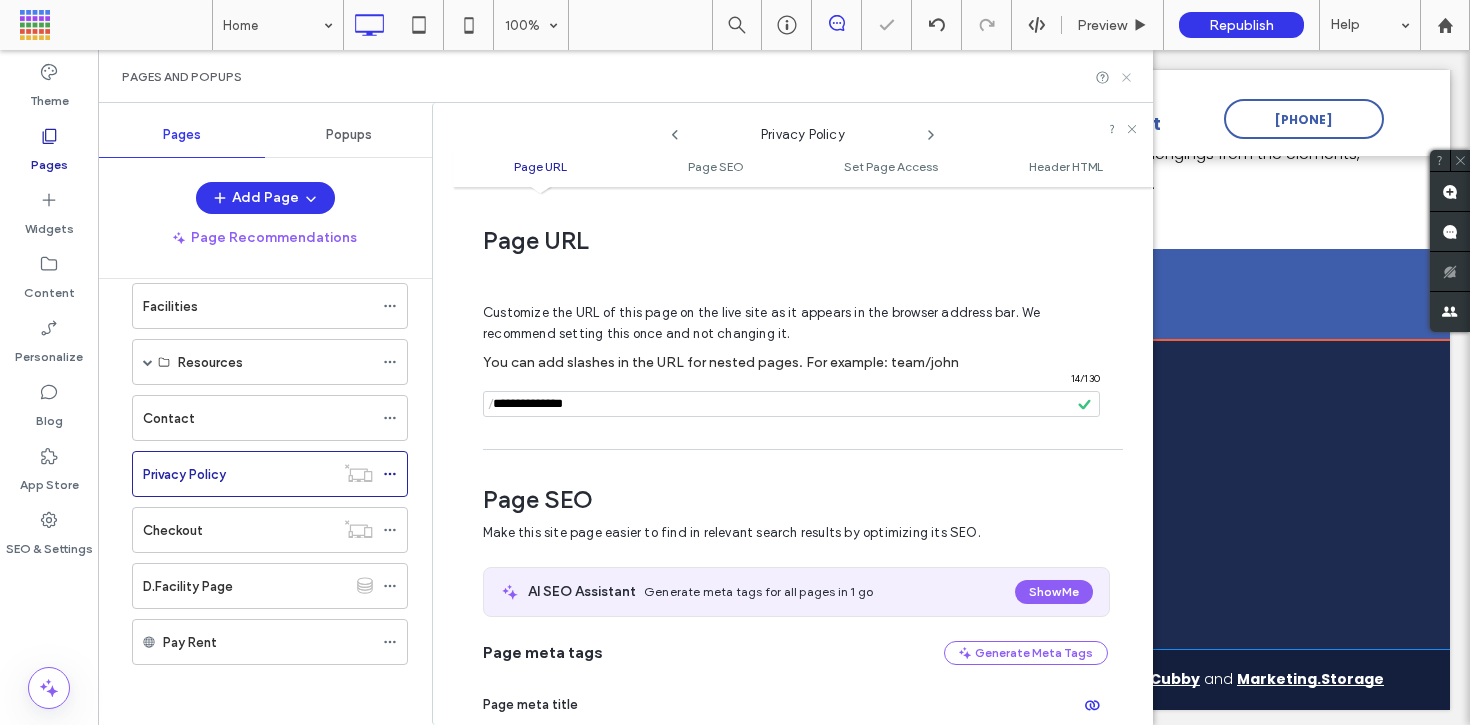 click 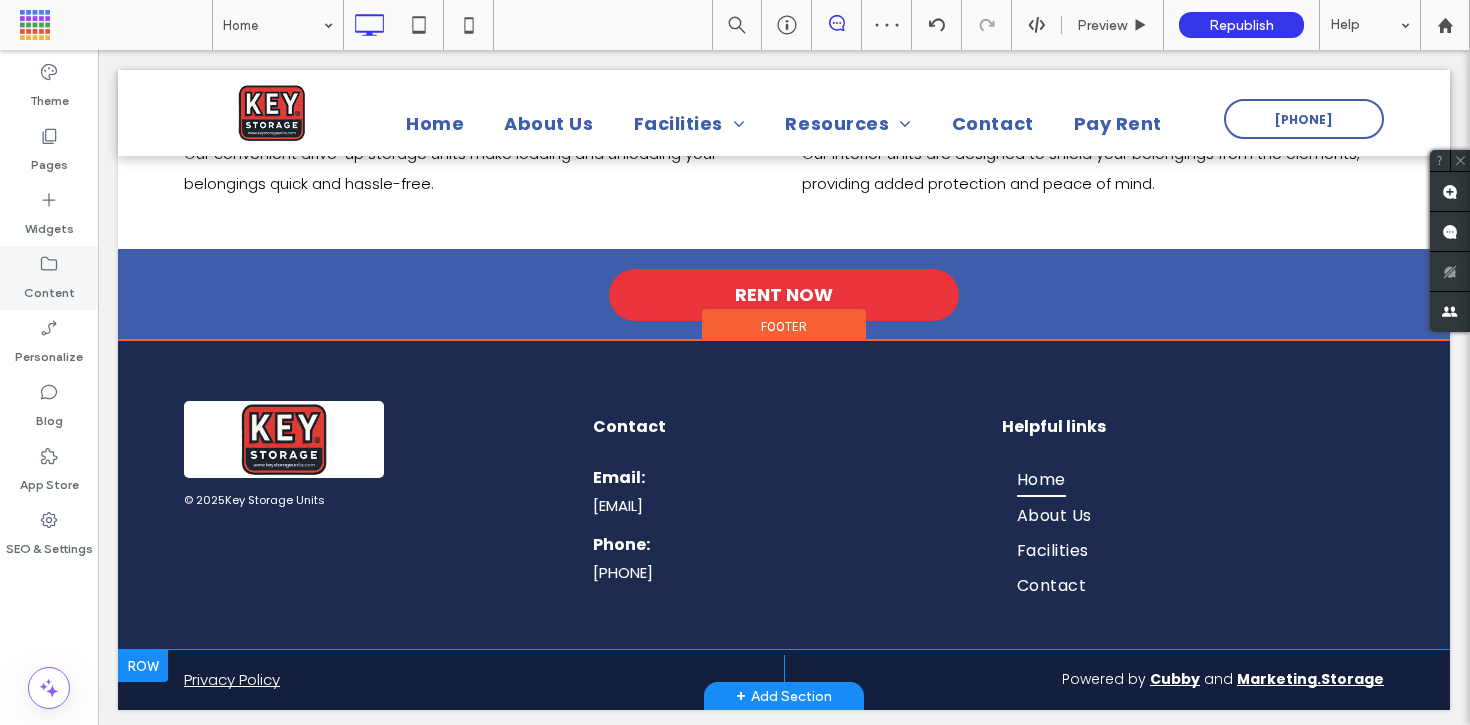 click 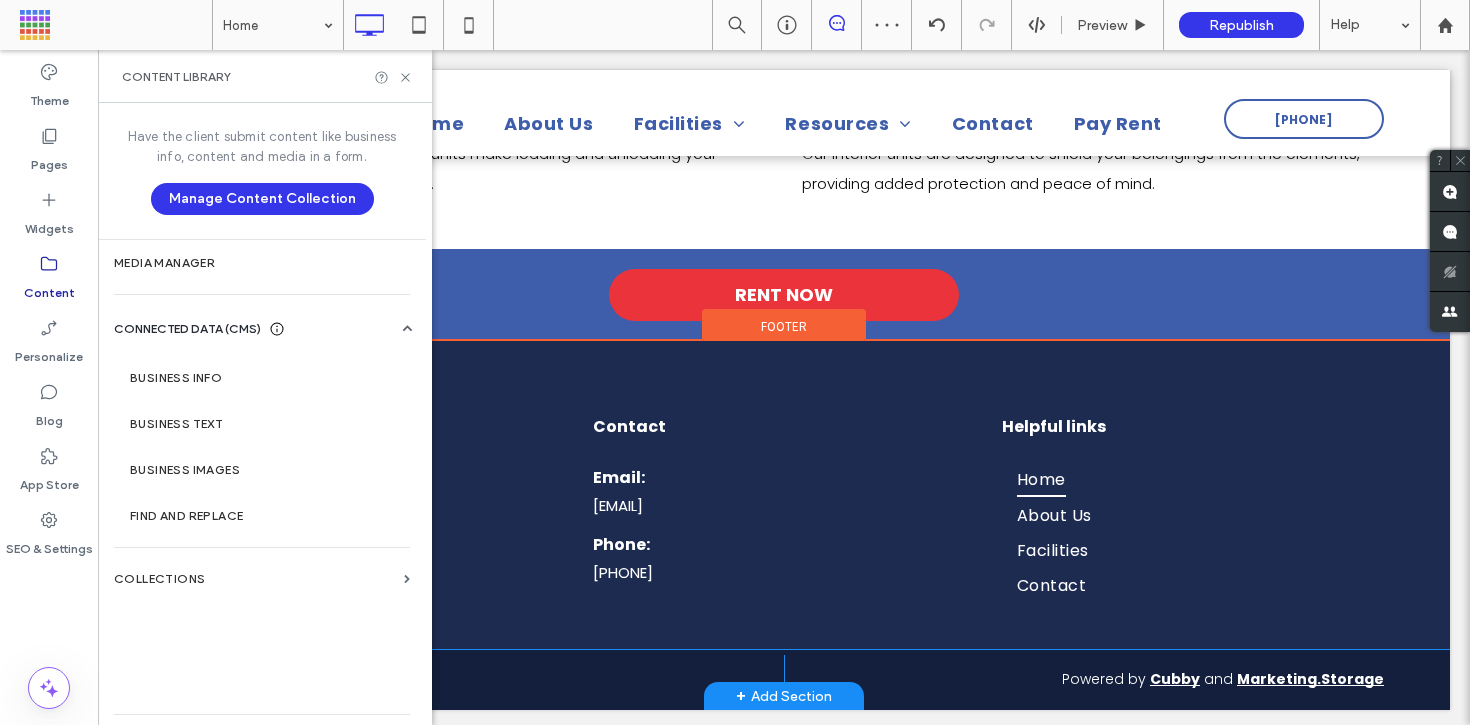 click on "Content" at bounding box center (49, 278) 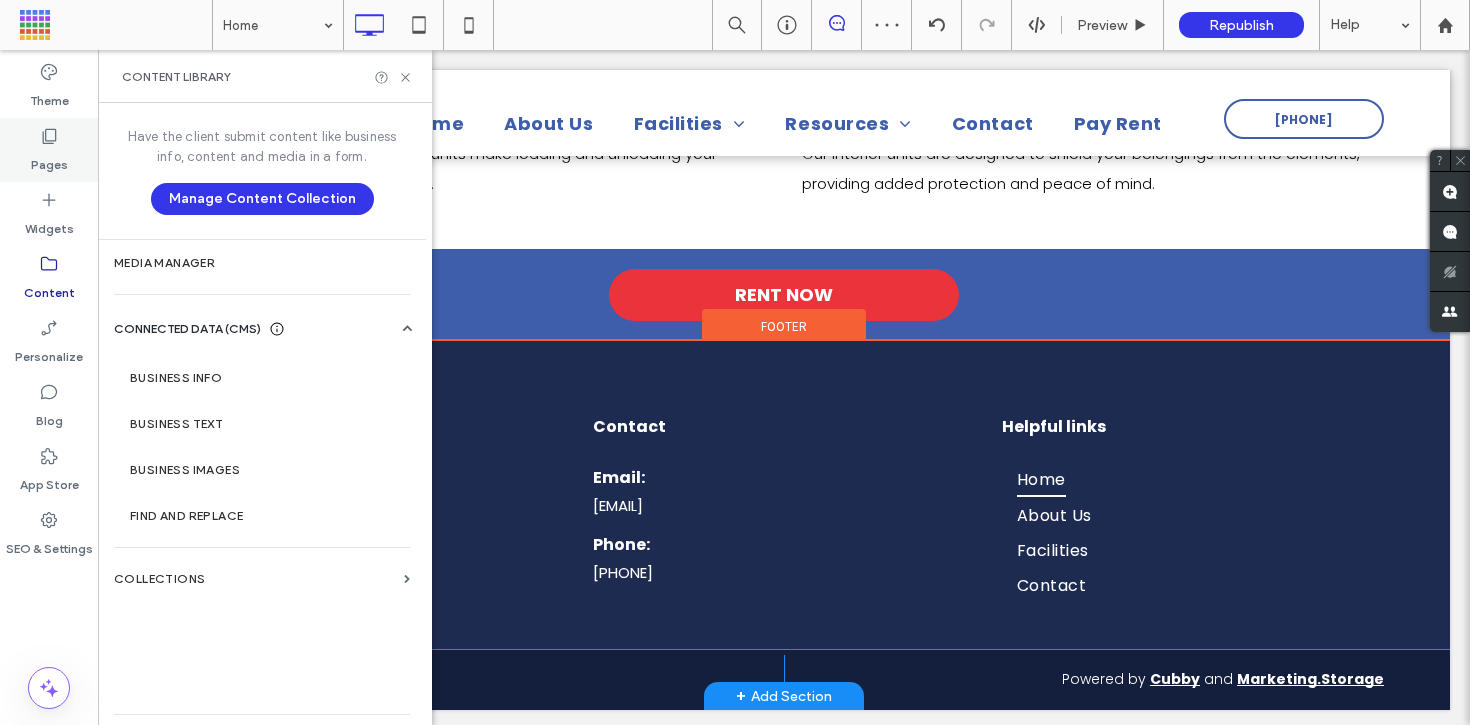 click on "Pages" at bounding box center [49, 150] 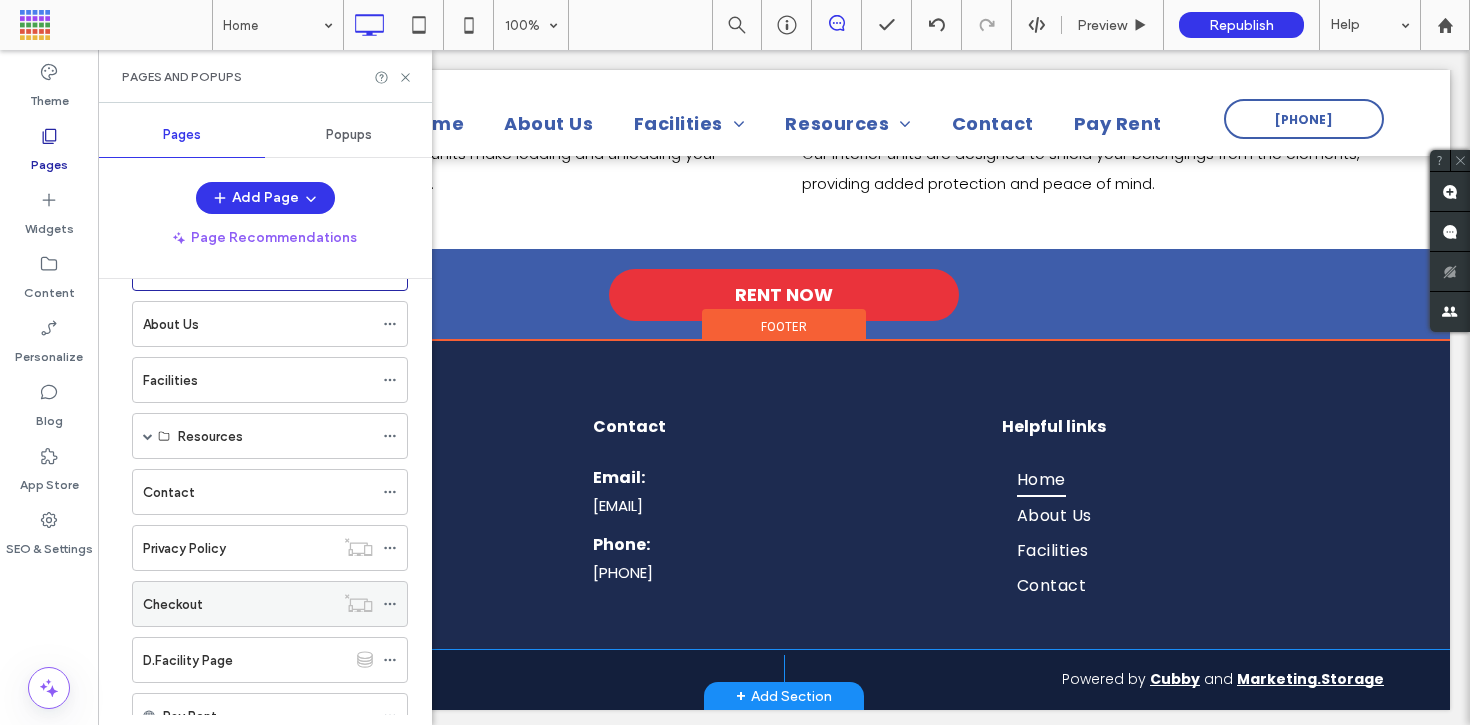 scroll, scrollTop: 142, scrollLeft: 0, axis: vertical 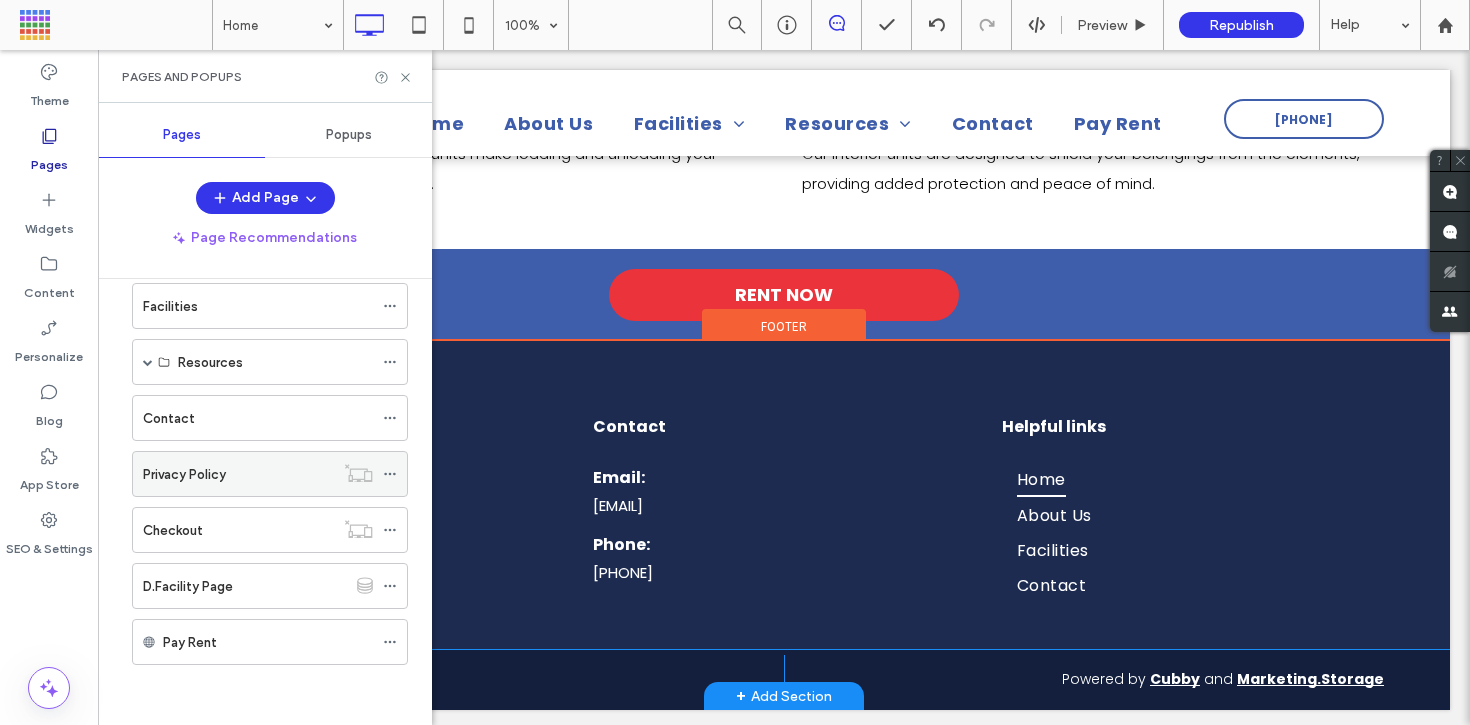 click on "Privacy Policy" at bounding box center [184, 474] 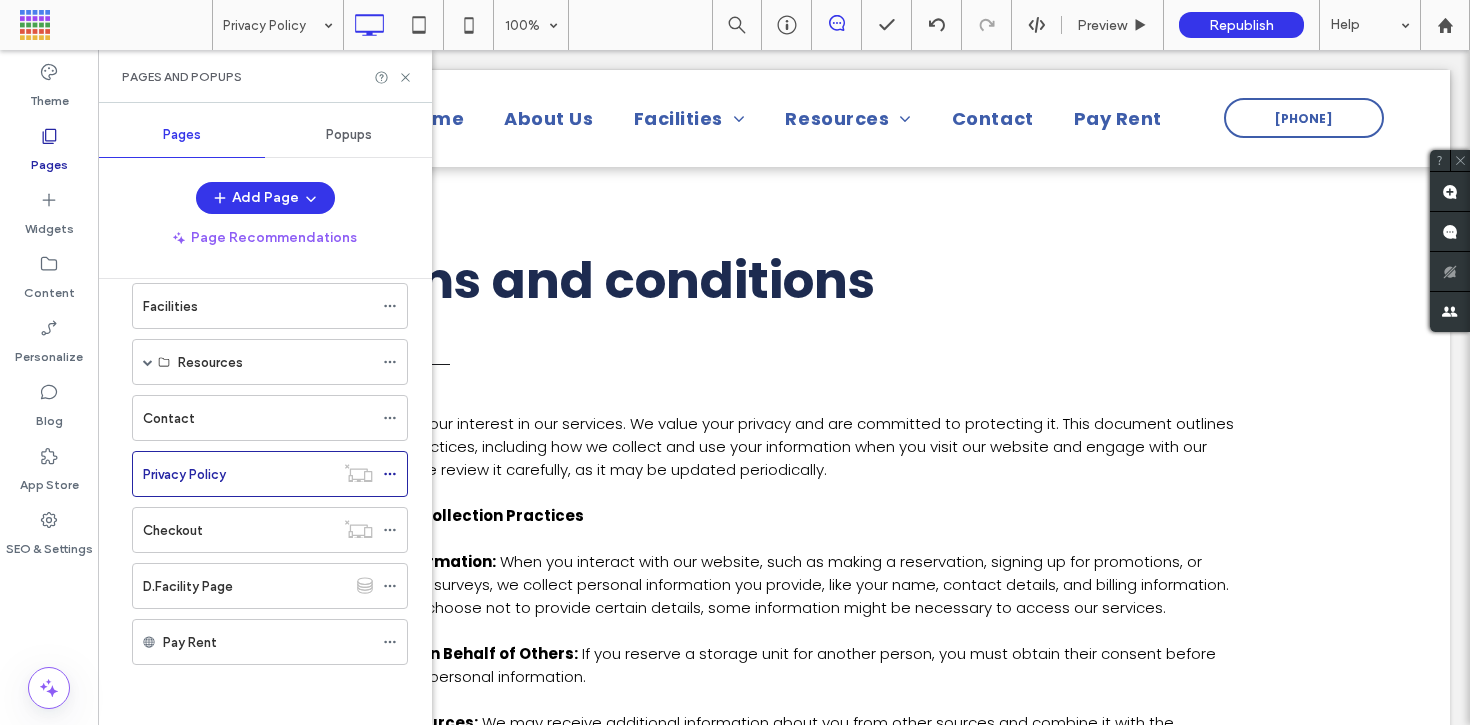 scroll, scrollTop: 0, scrollLeft: 0, axis: both 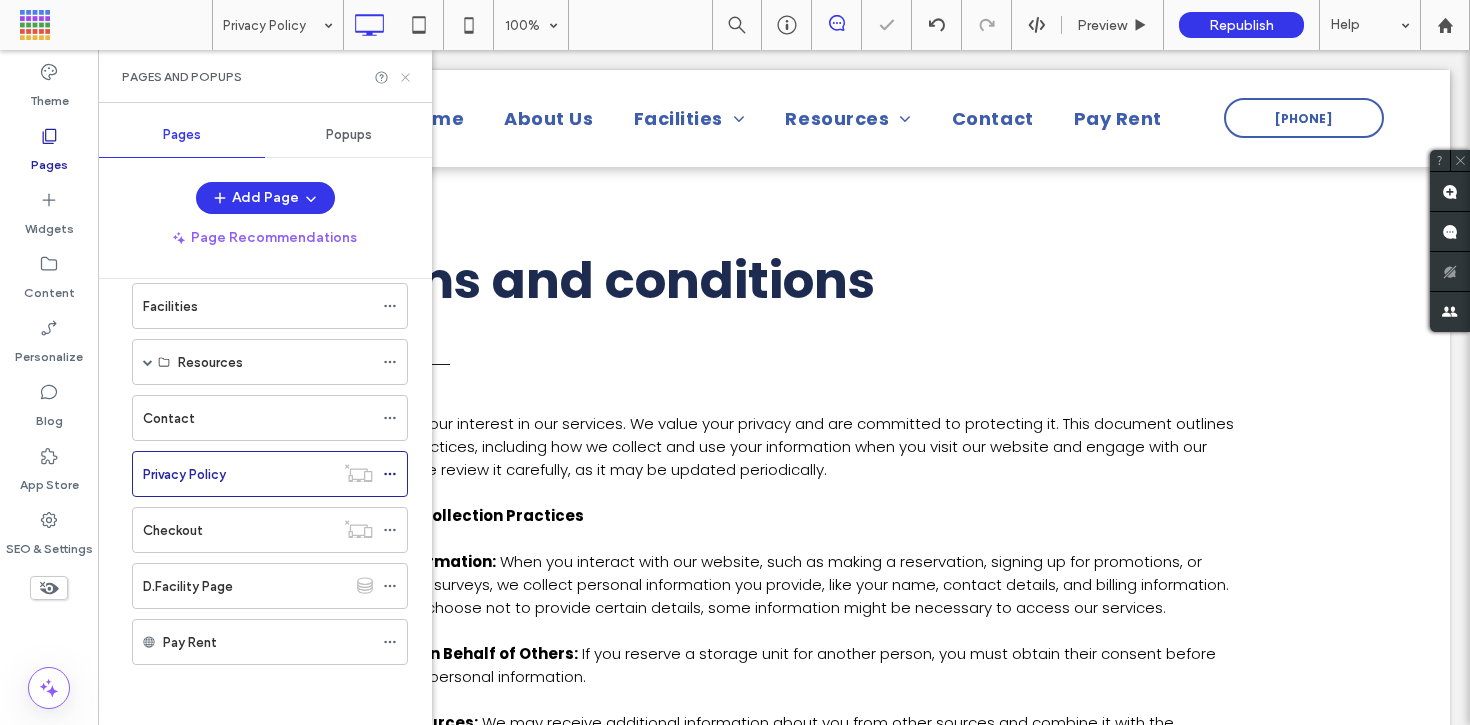 click 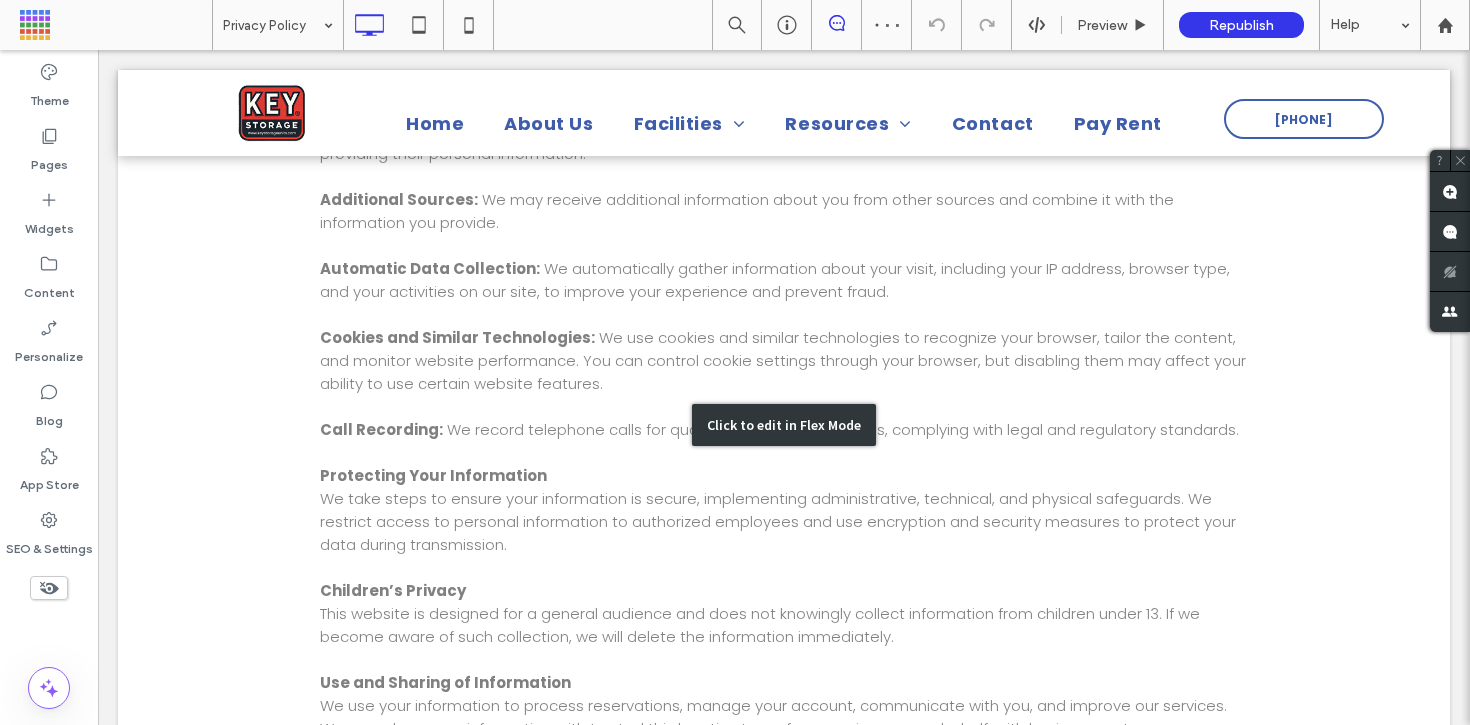 scroll, scrollTop: 0, scrollLeft: 0, axis: both 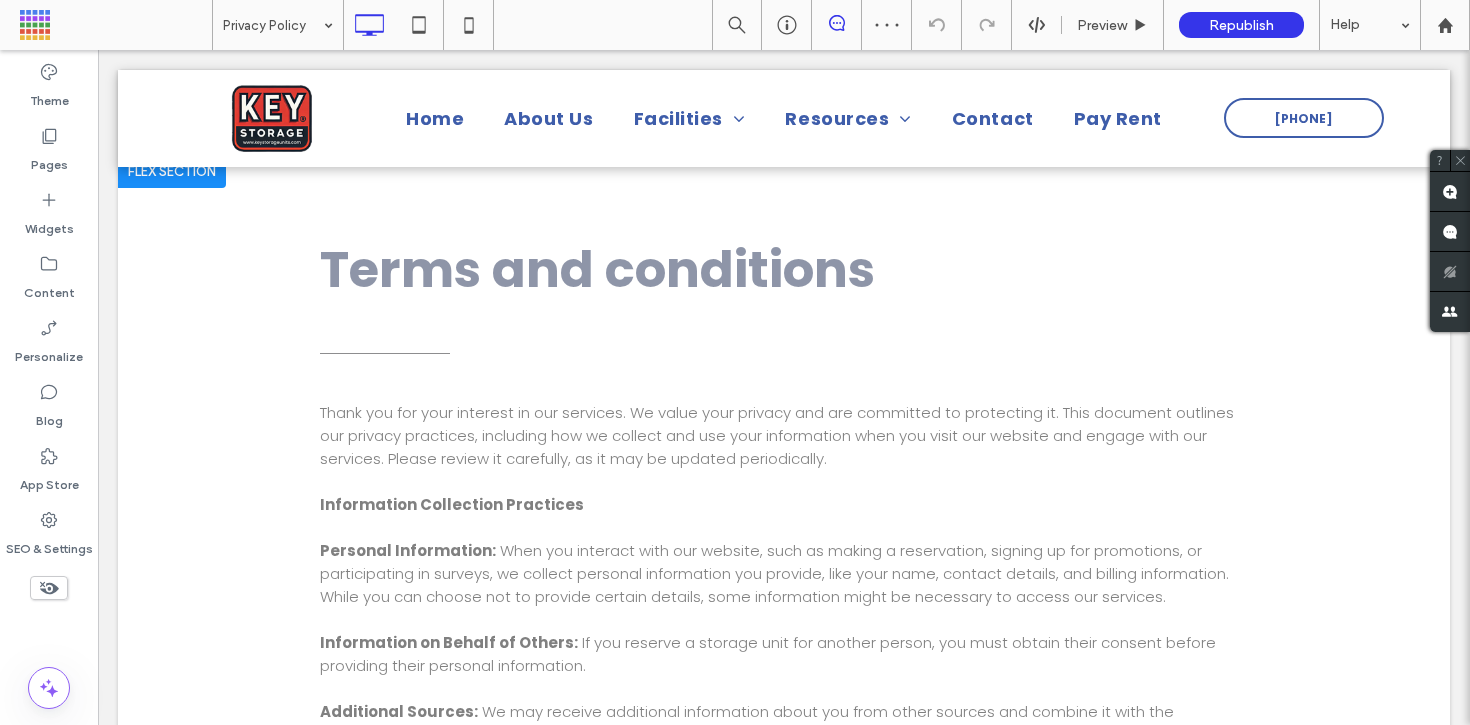 click on "Click to edit in Flex Mode" at bounding box center (784, 937) 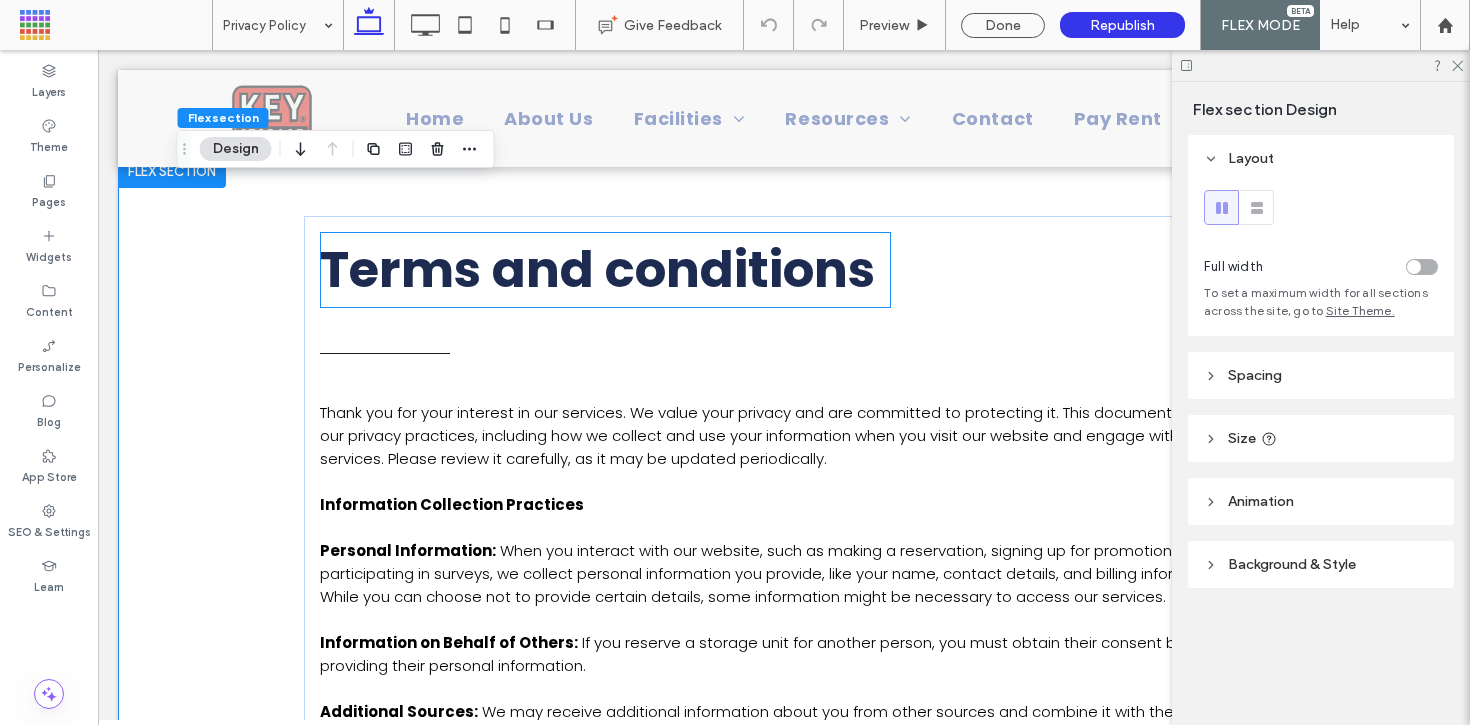 click on "Terms and conditions" at bounding box center [597, 269] 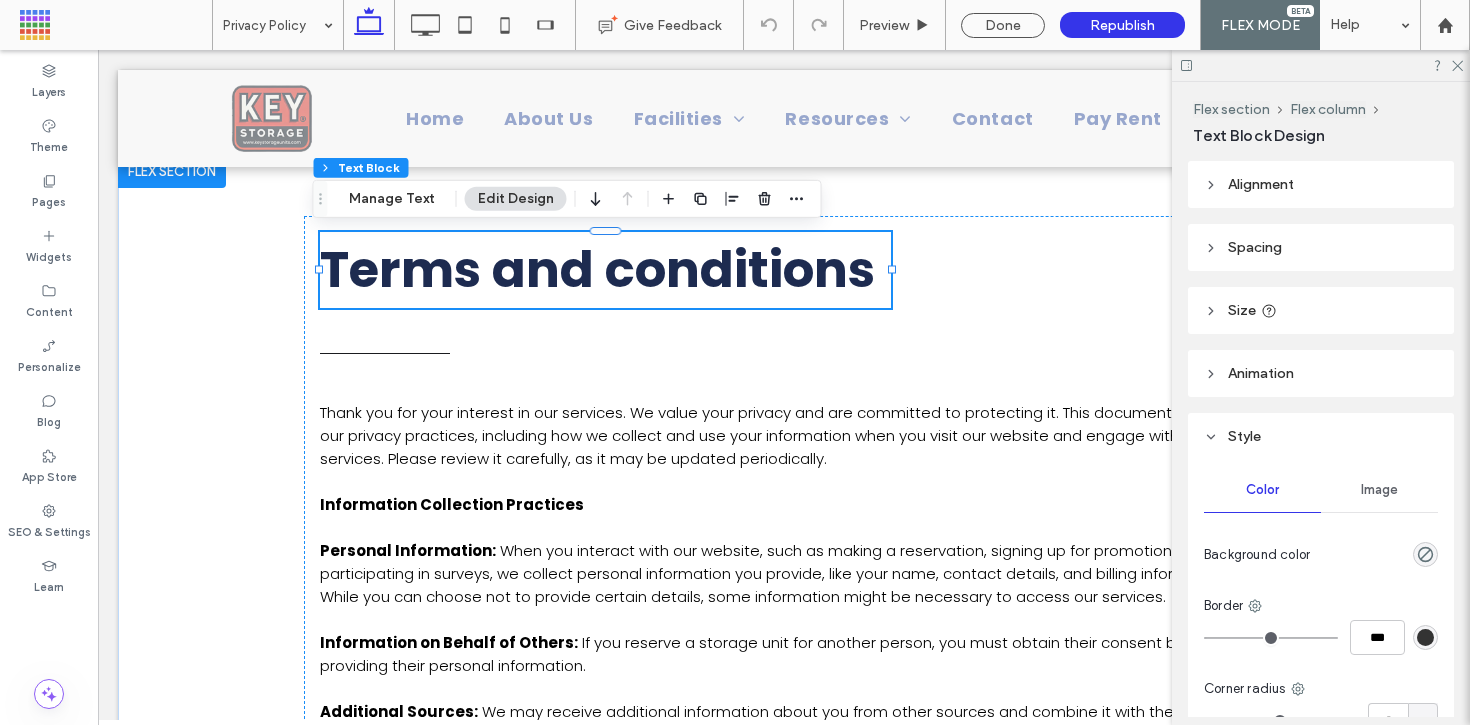 click on "Terms and conditions" at bounding box center (597, 269) 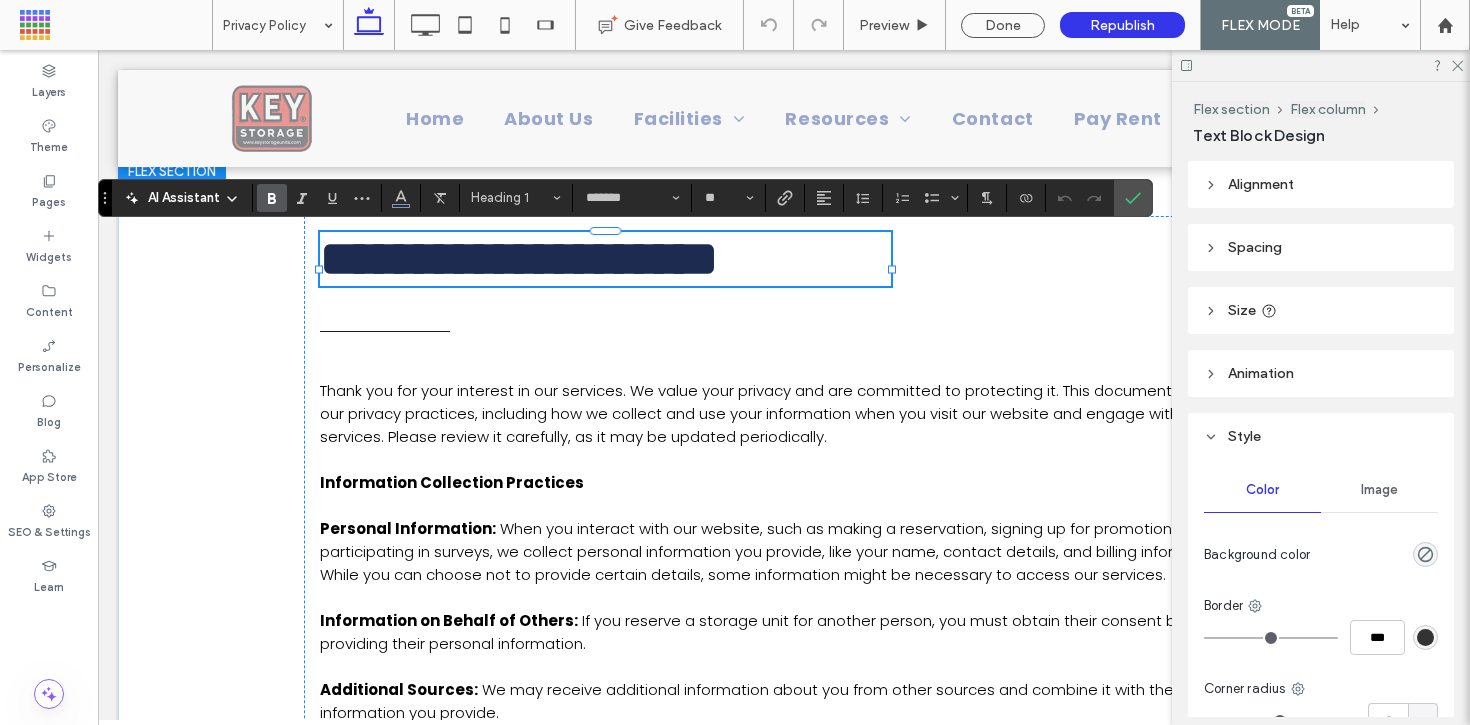 type 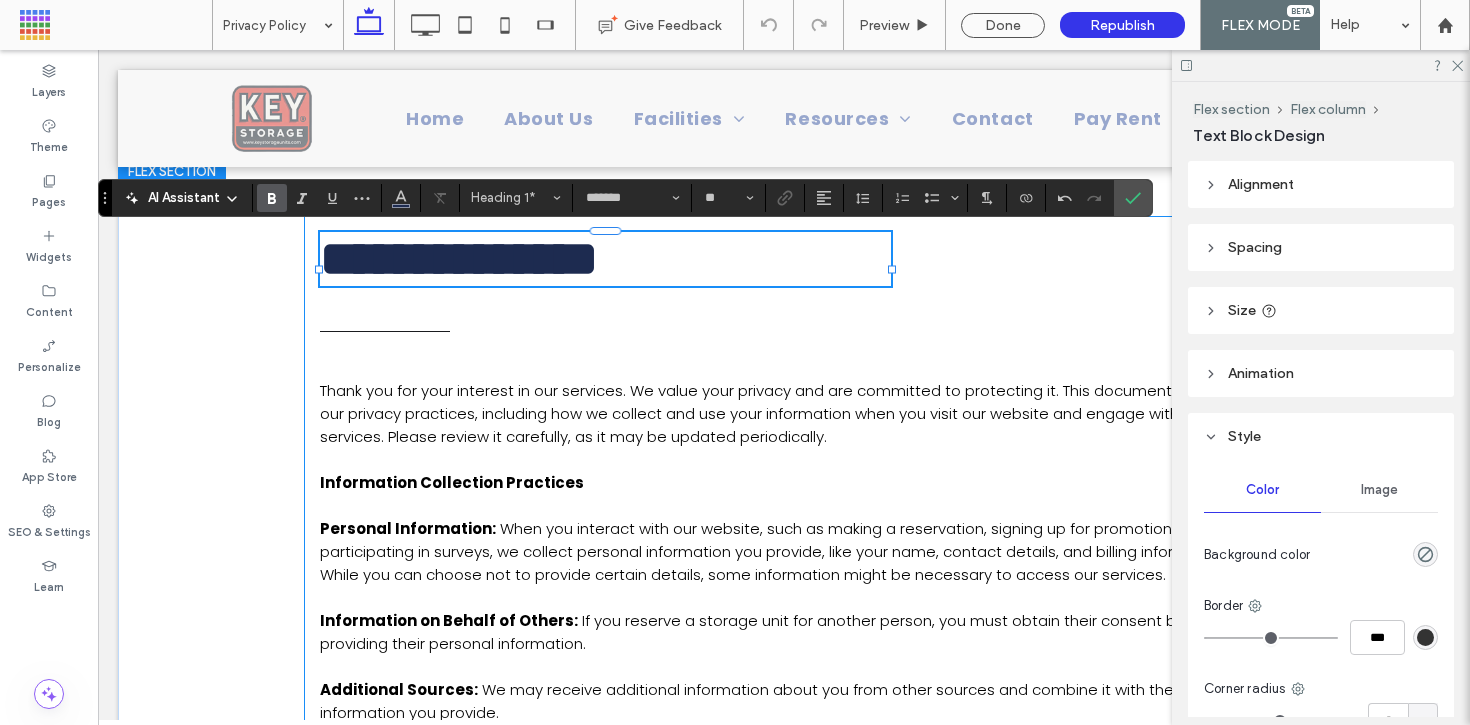 click on "**********" at bounding box center (784, 926) 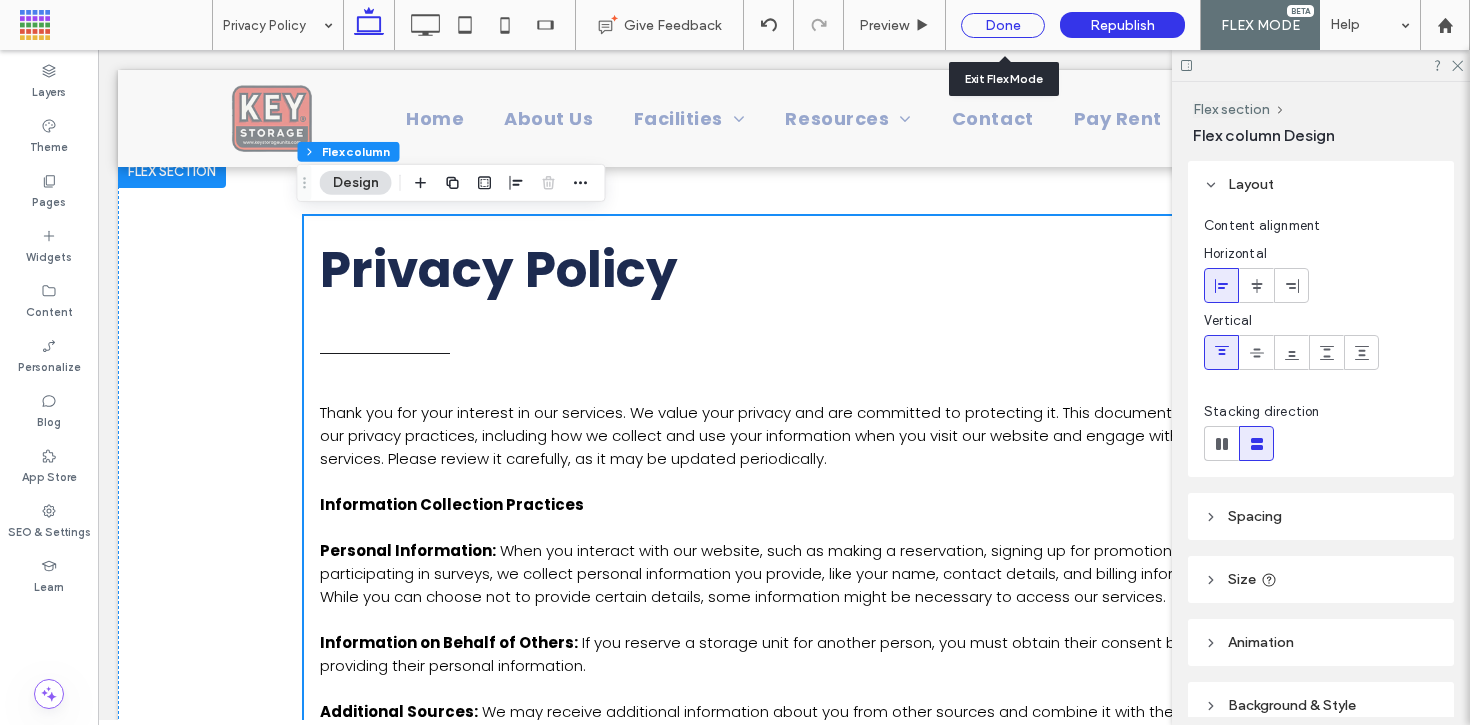 click on "Done" at bounding box center [1003, 25] 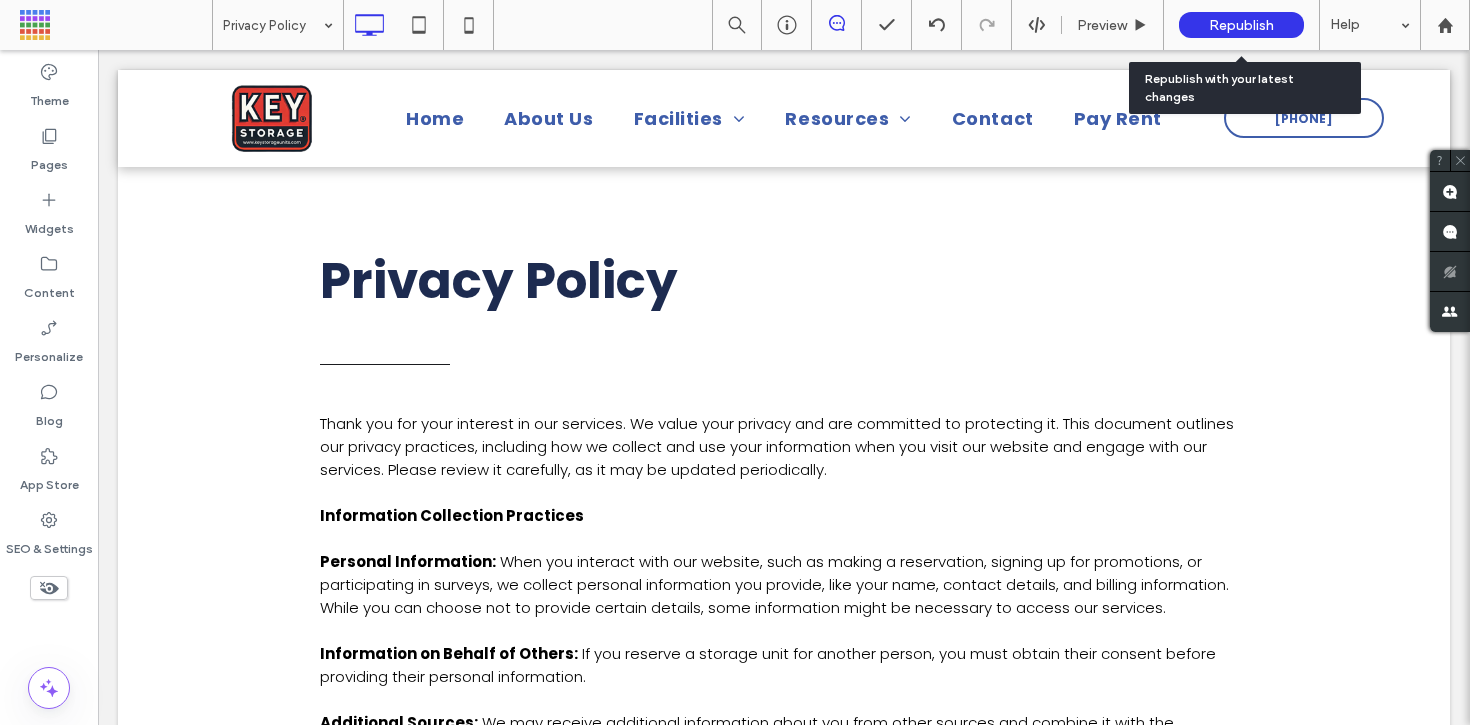 click on "Republish" at bounding box center [1241, 25] 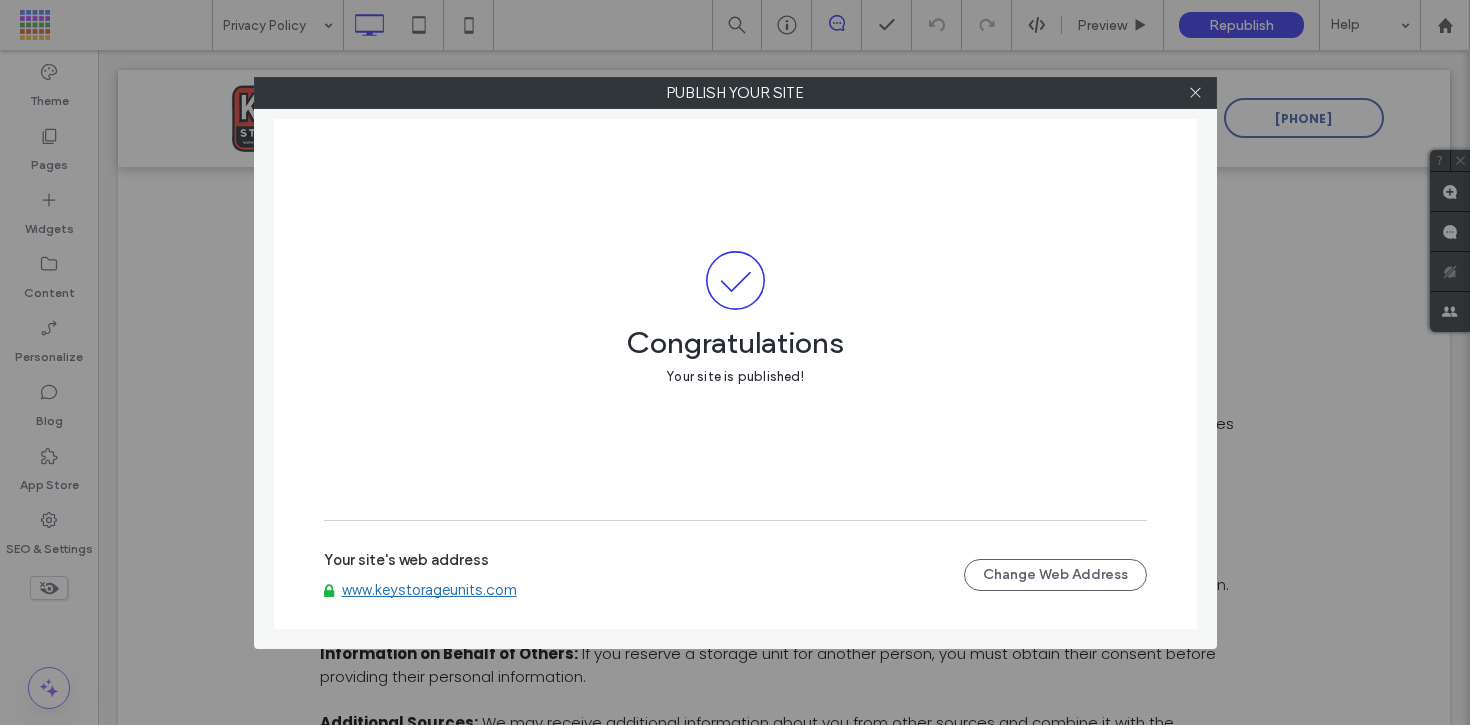 click on "www.keystorageunits.com" at bounding box center (429, 590) 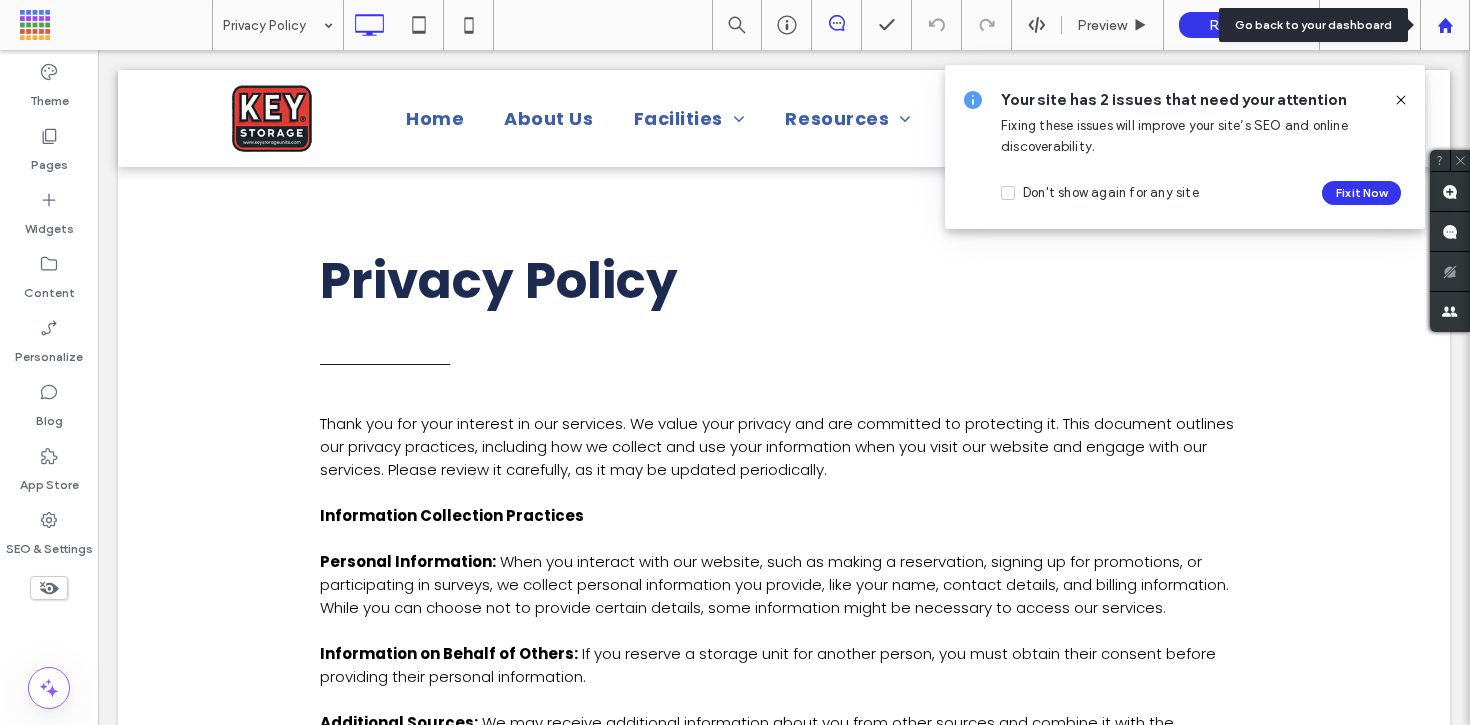 click 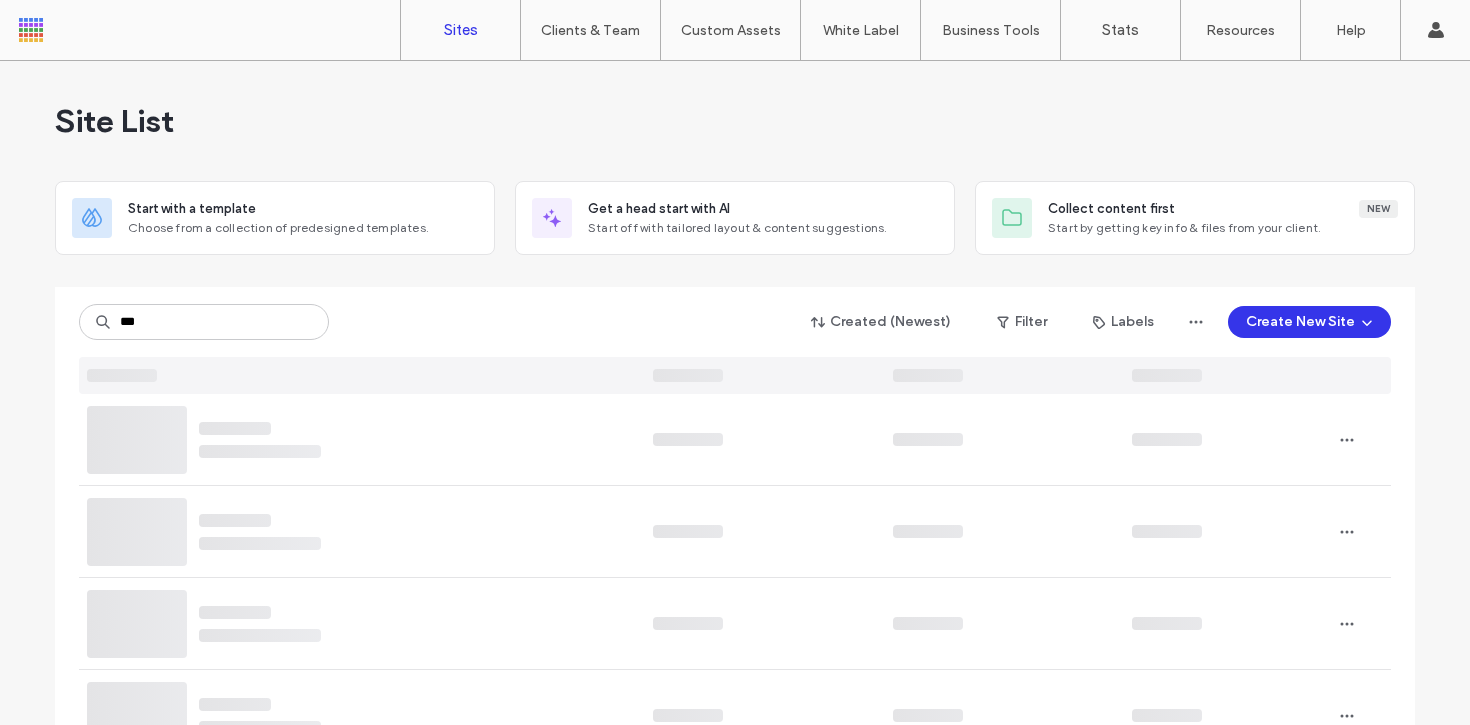 scroll, scrollTop: 0, scrollLeft: 0, axis: both 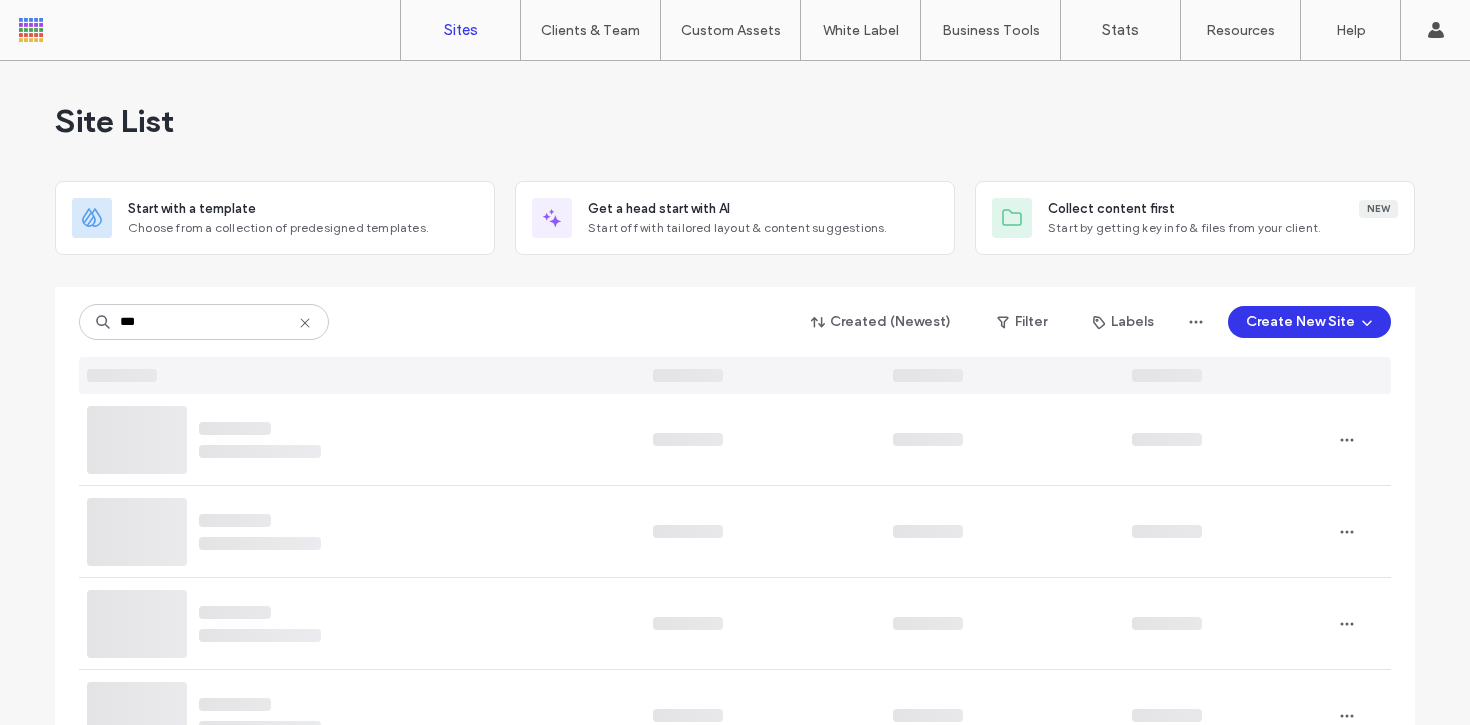 type on "***" 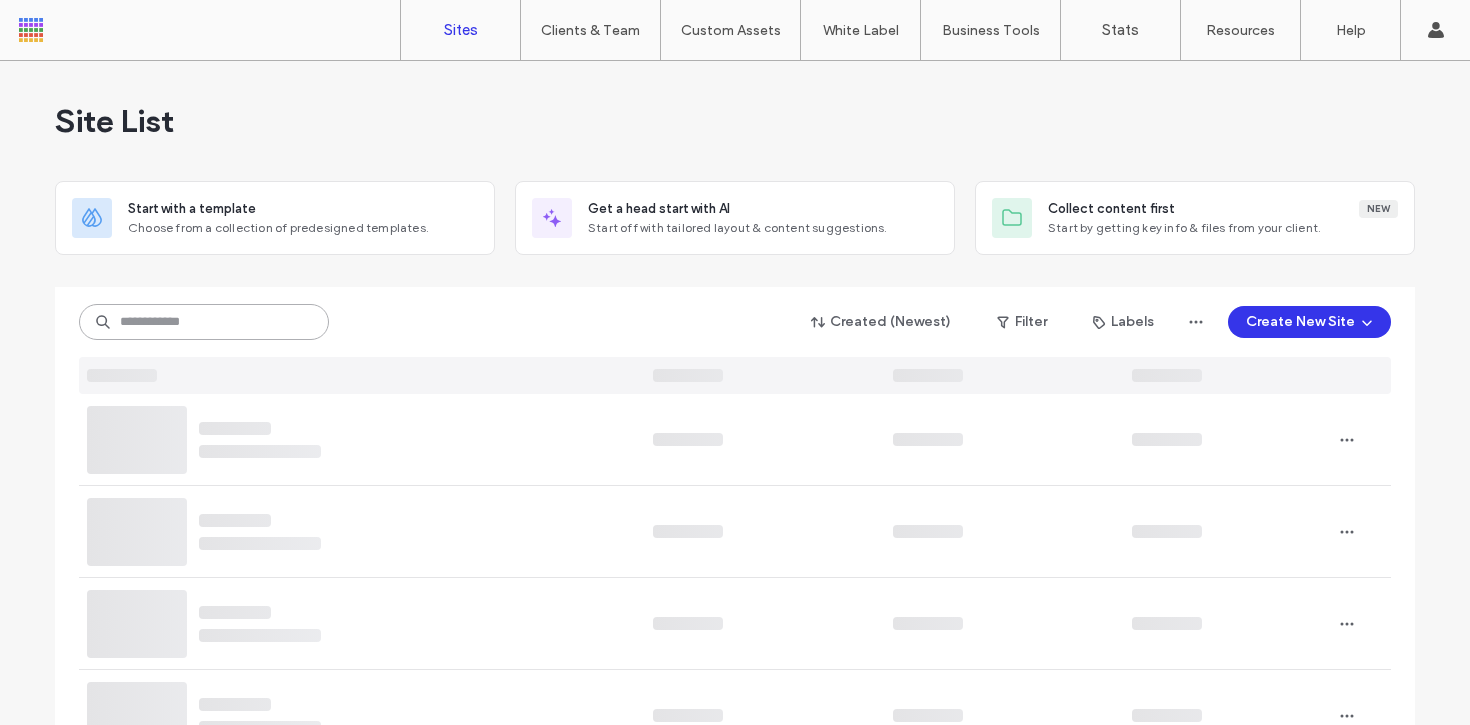 click at bounding box center [204, 322] 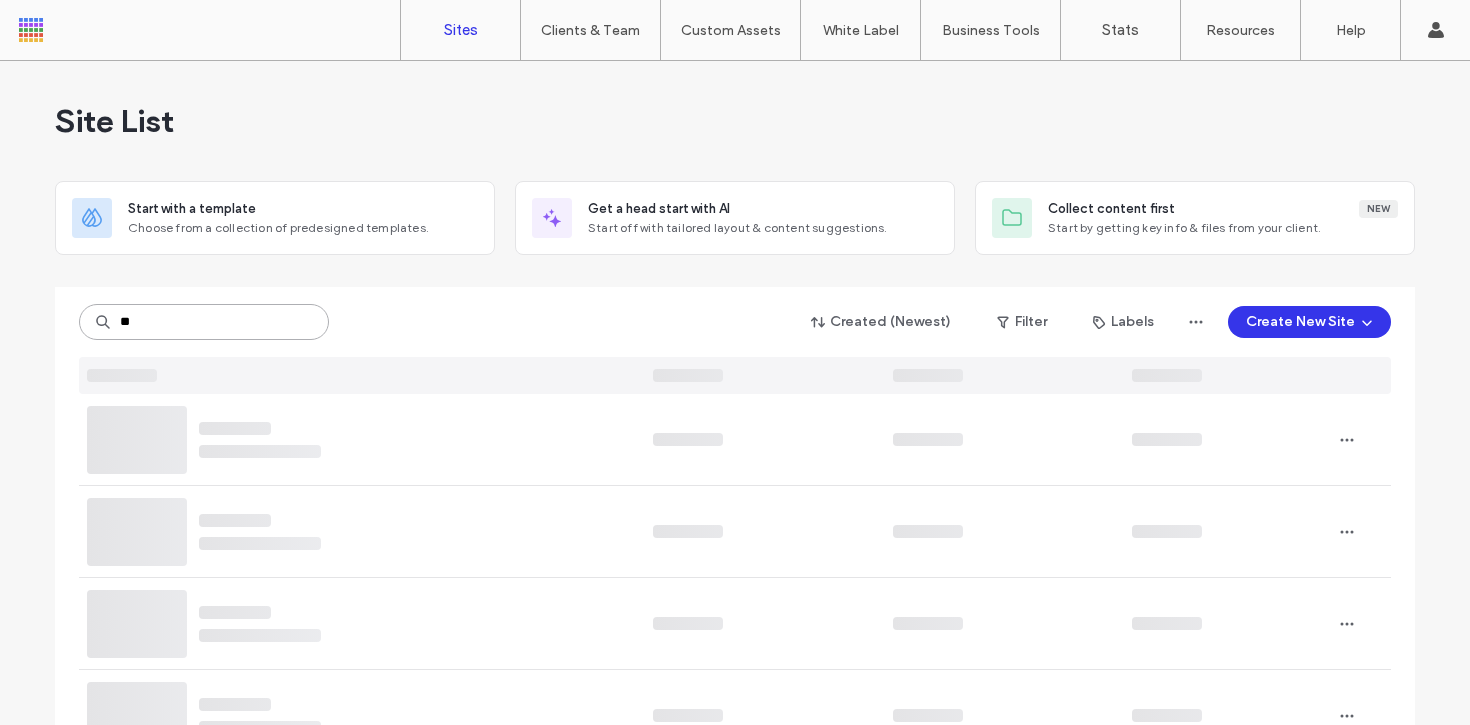 type on "***" 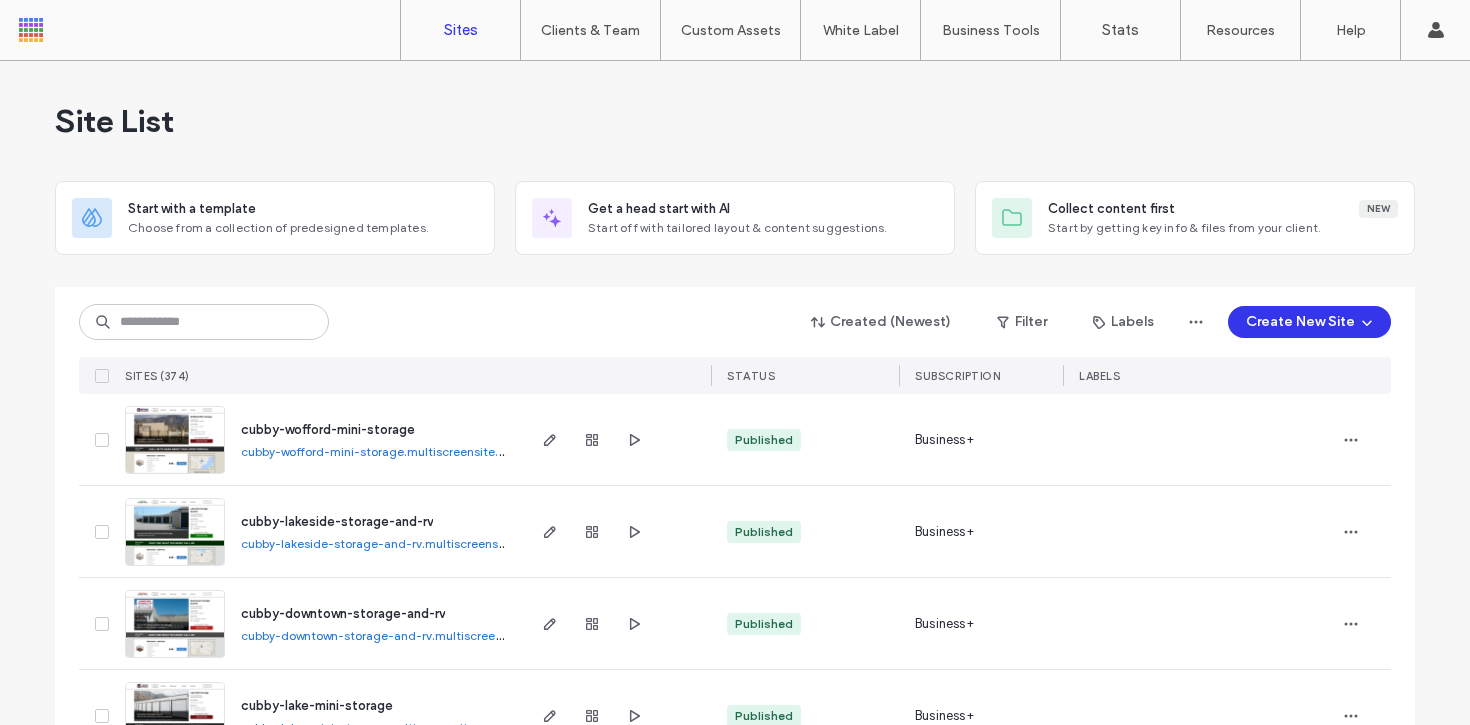 scroll, scrollTop: 0, scrollLeft: 0, axis: both 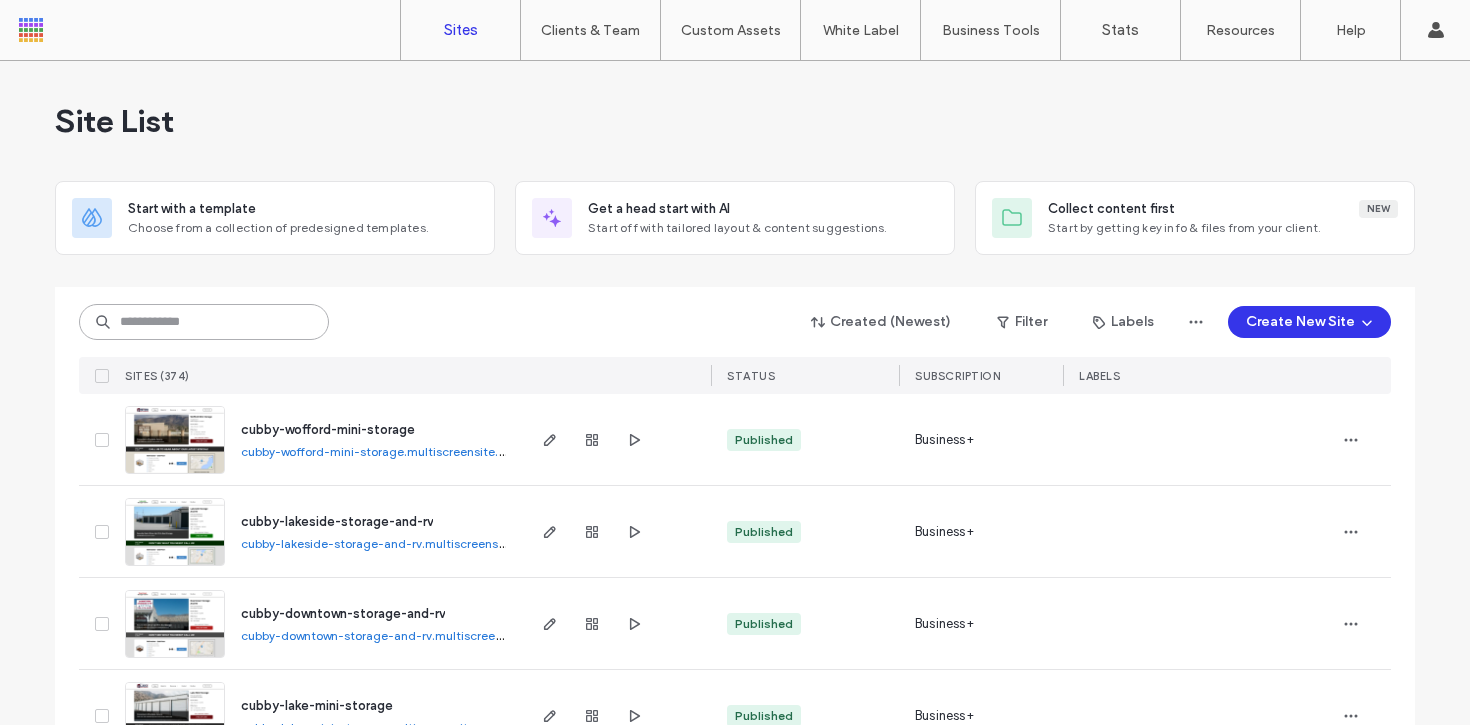 click at bounding box center (204, 322) 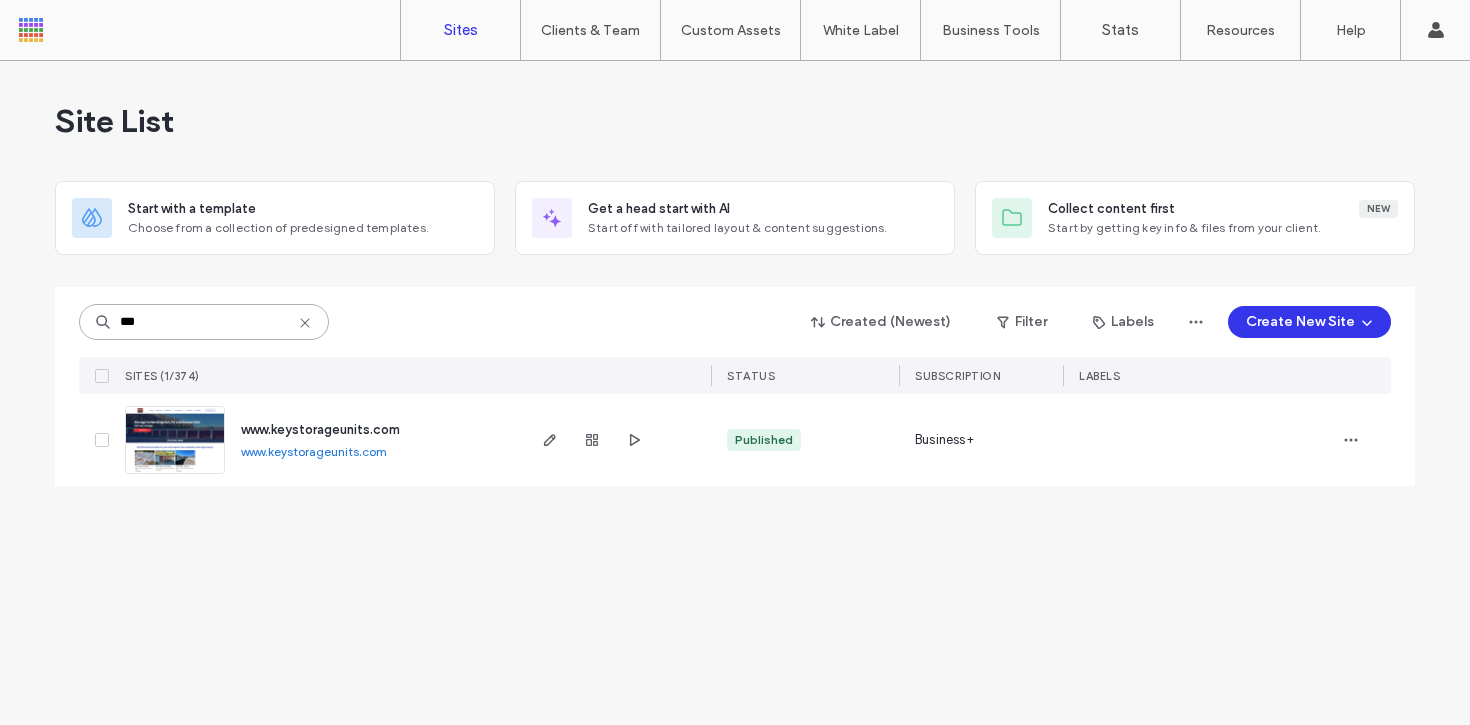 type on "***" 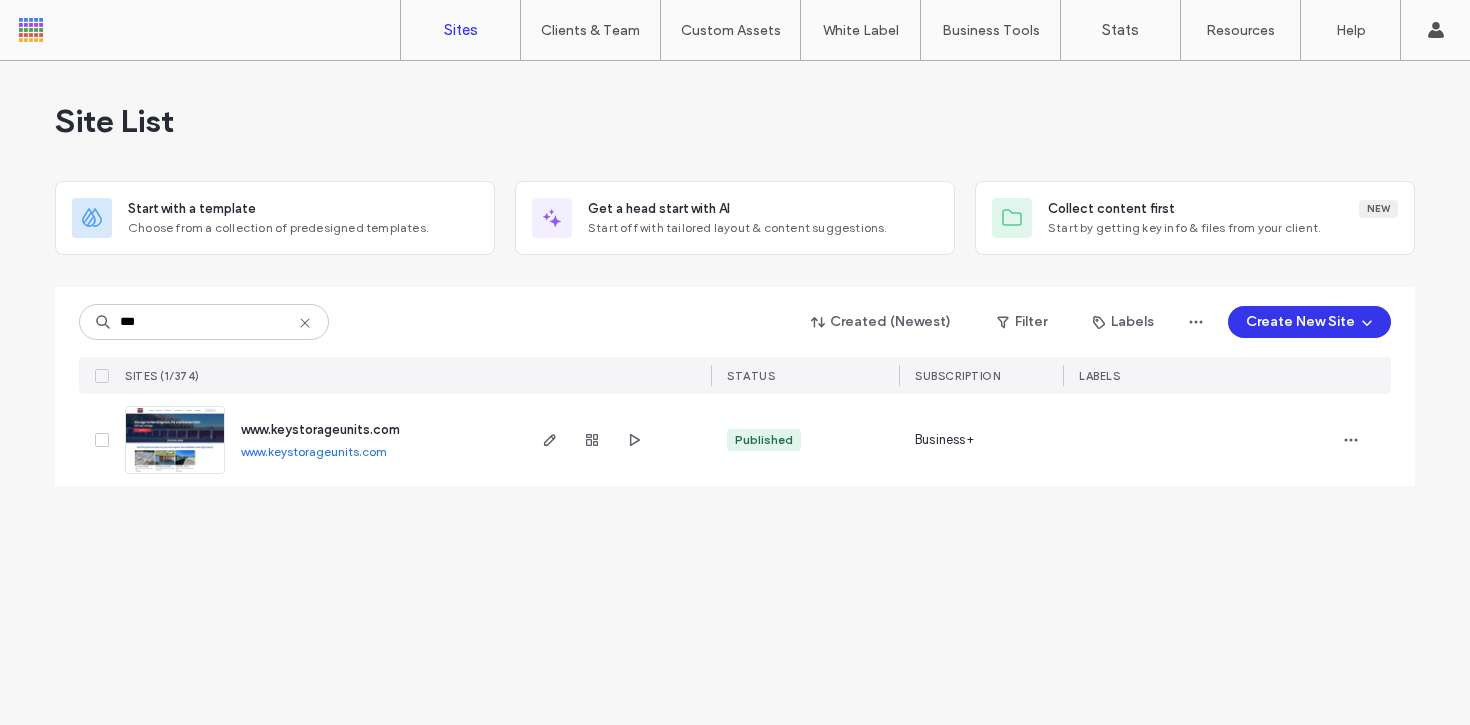 click on "www.keystorageunits.com" at bounding box center [314, 451] 